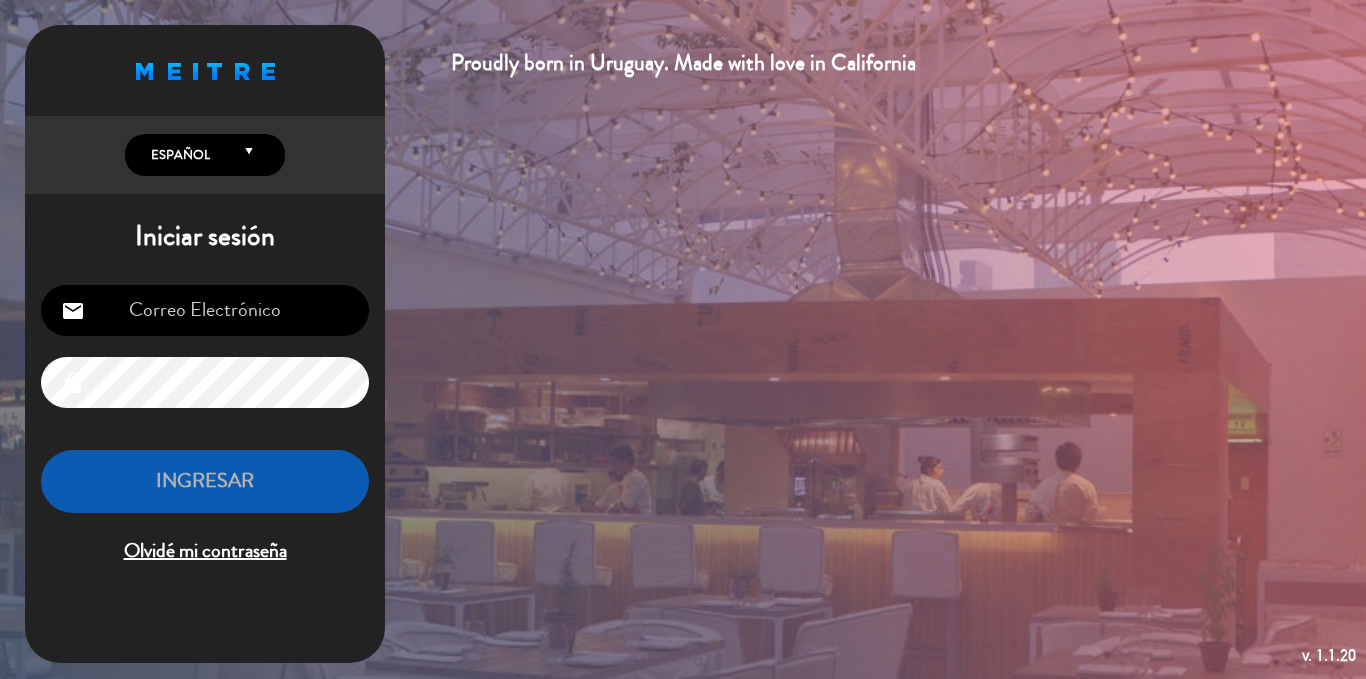 scroll, scrollTop: 0, scrollLeft: 0, axis: both 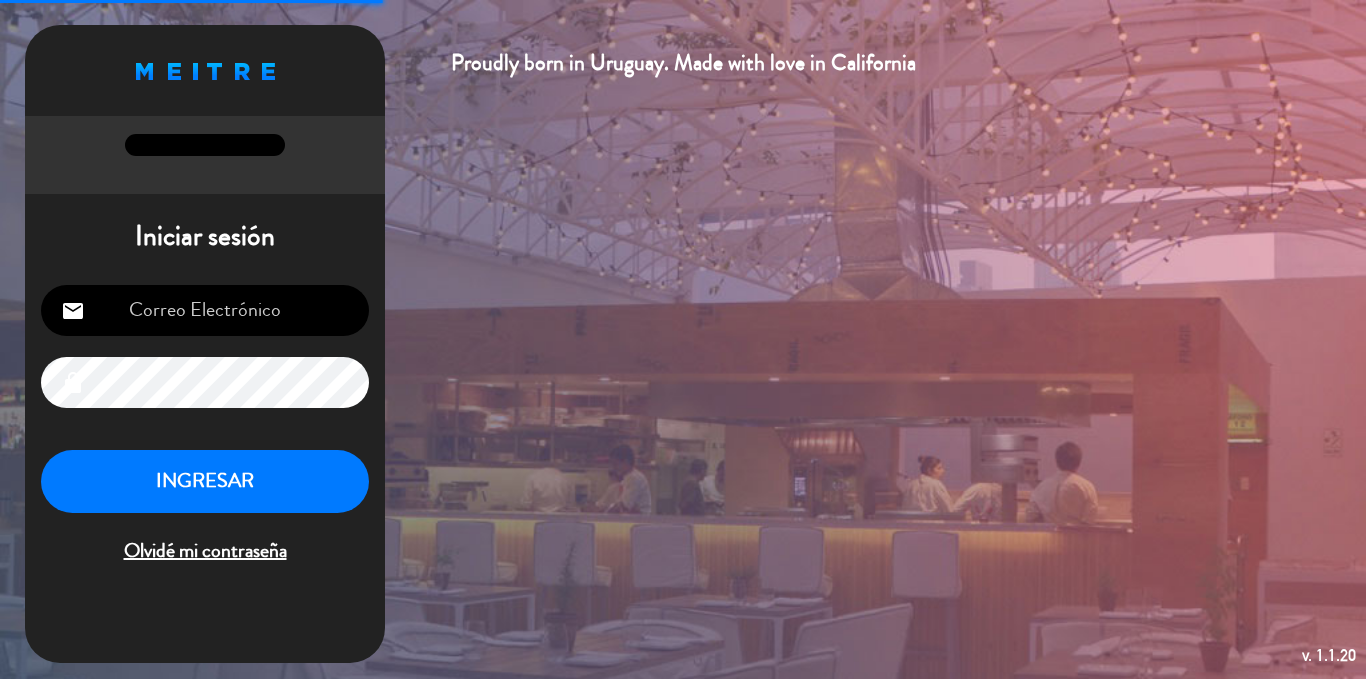 type on "[FIRST]@[DOMAIN].com" 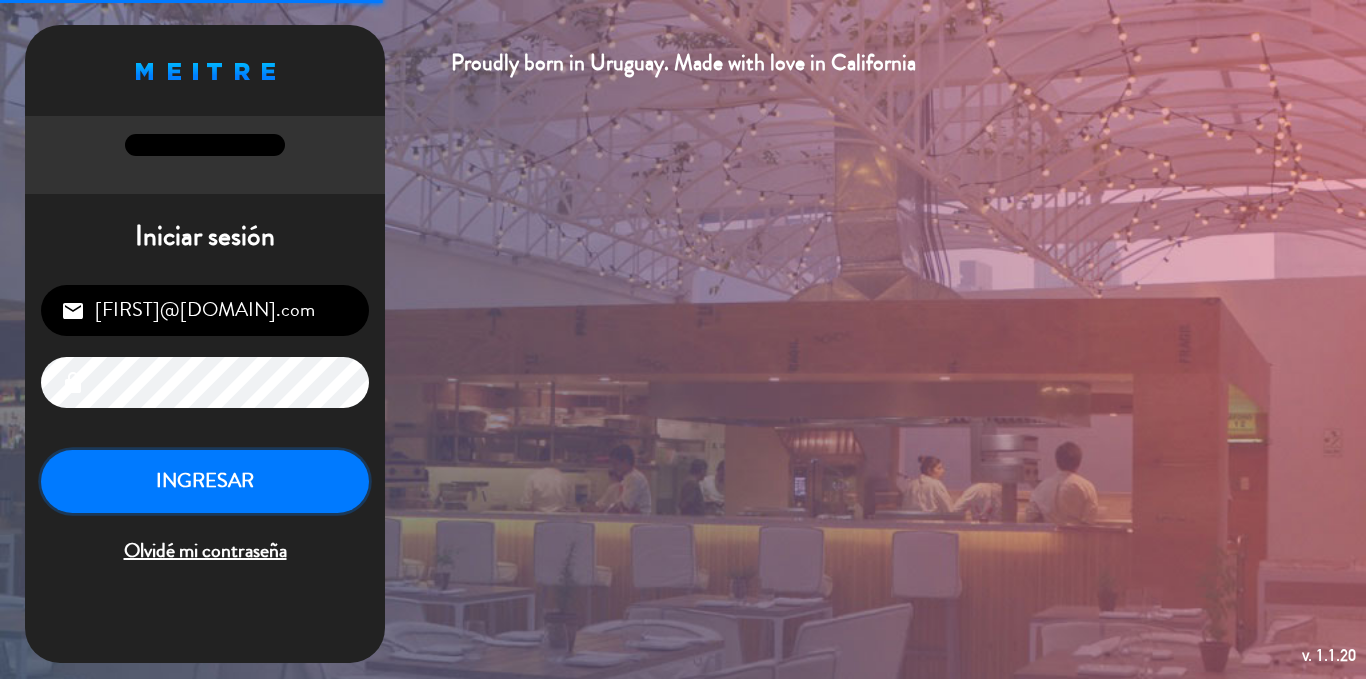 click on "INGRESAR" at bounding box center (205, 481) 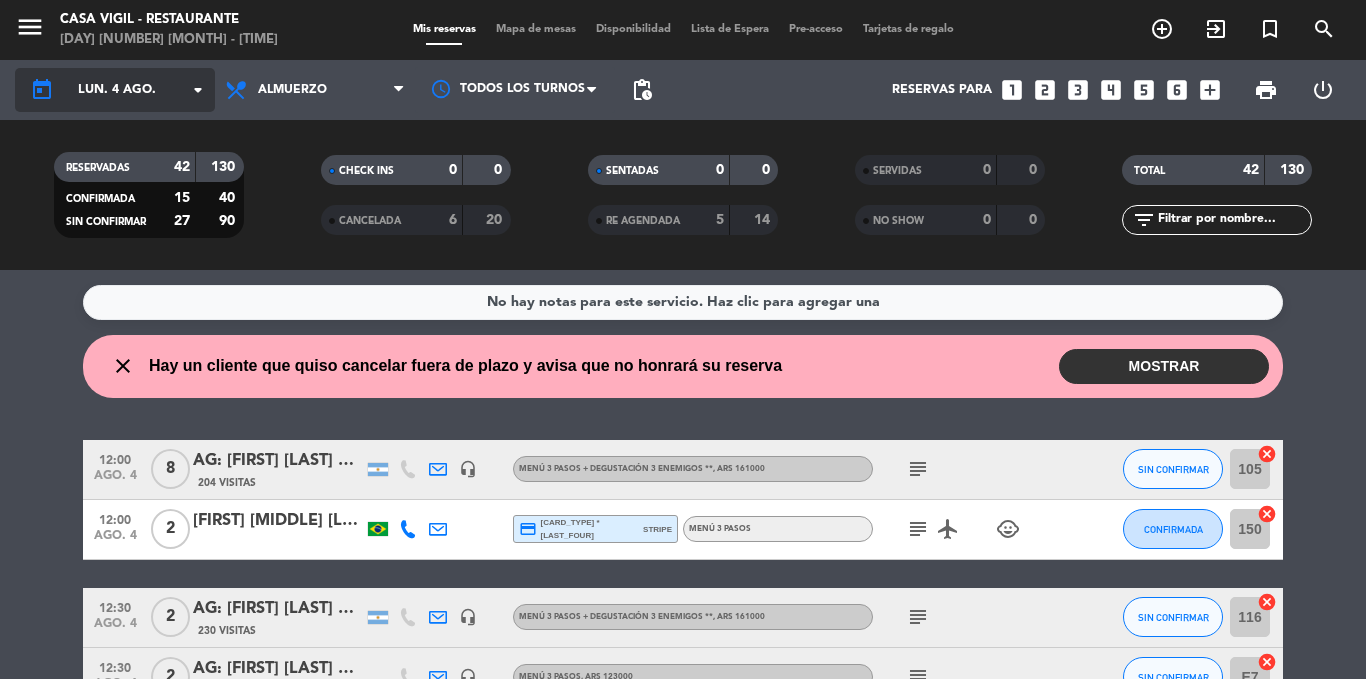 click on "lun. 4 ago." 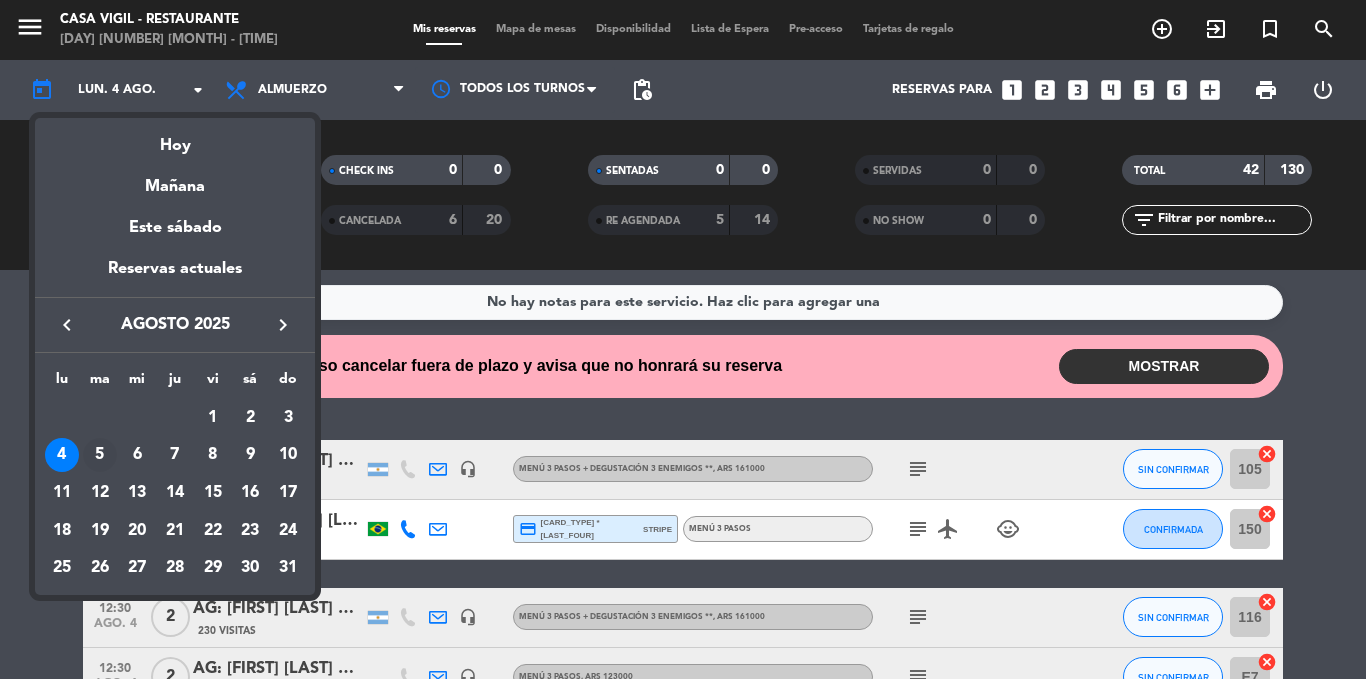 click on "5" at bounding box center [100, 455] 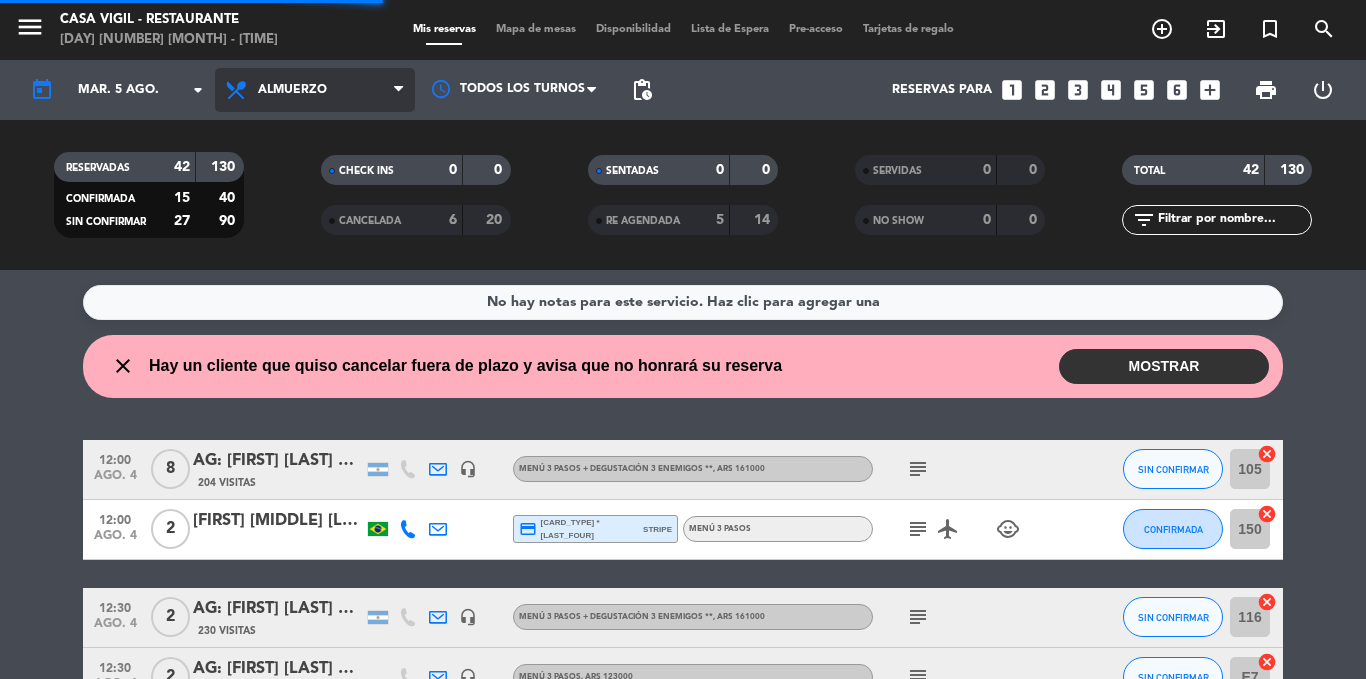 click on "Almuerzo" at bounding box center [292, 90] 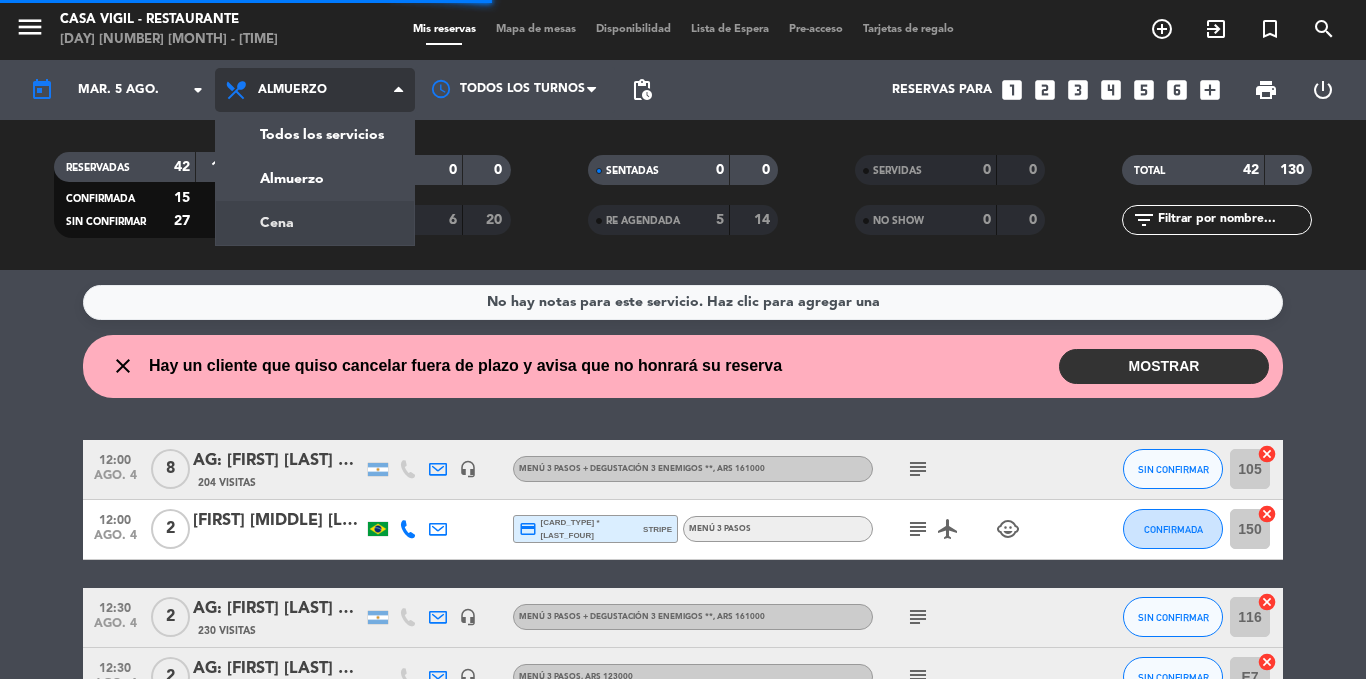 click on "menu Casa Vigil - Restaurante lunes 4. agosto - 09:05 Mis reservas Mapa de mesas Disponibilidad Lista de Espera Pre-acceso Tarjetas de regalo add_circle_outline exit_to_app turned_in_not search today mar. 5 ago. arrow_drop_down Todos los servicios Almuerzo Cena Almuerzo Todos los servicios Almuerzo Cena Todos los turnos pending_actions Reservas para looks_one looks_two looks_3 looks_4 looks_5 looks_6 add_box print power_settings_new RESERVADAS 42 130 CONFIRMADA 15 40 SIN CONFIRMAR 27 90 CHECK INS 0 0 CANCELADA 6 20 SENTADAS 0 0 RE AGENDADA 5 14 SERVIDAS 0 0 NO SHOW 0 0 TOTAL 42 130 filter_list" 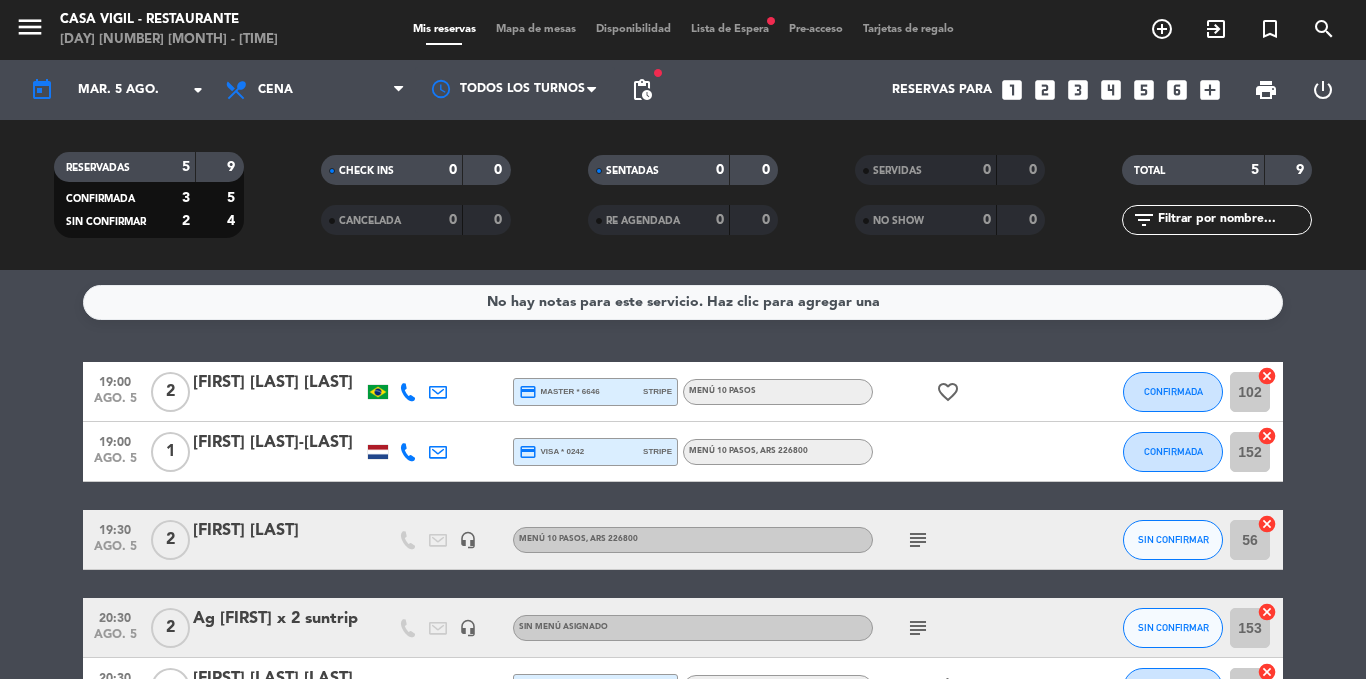 click on "[FIRST] [LAST]-[LAST]" 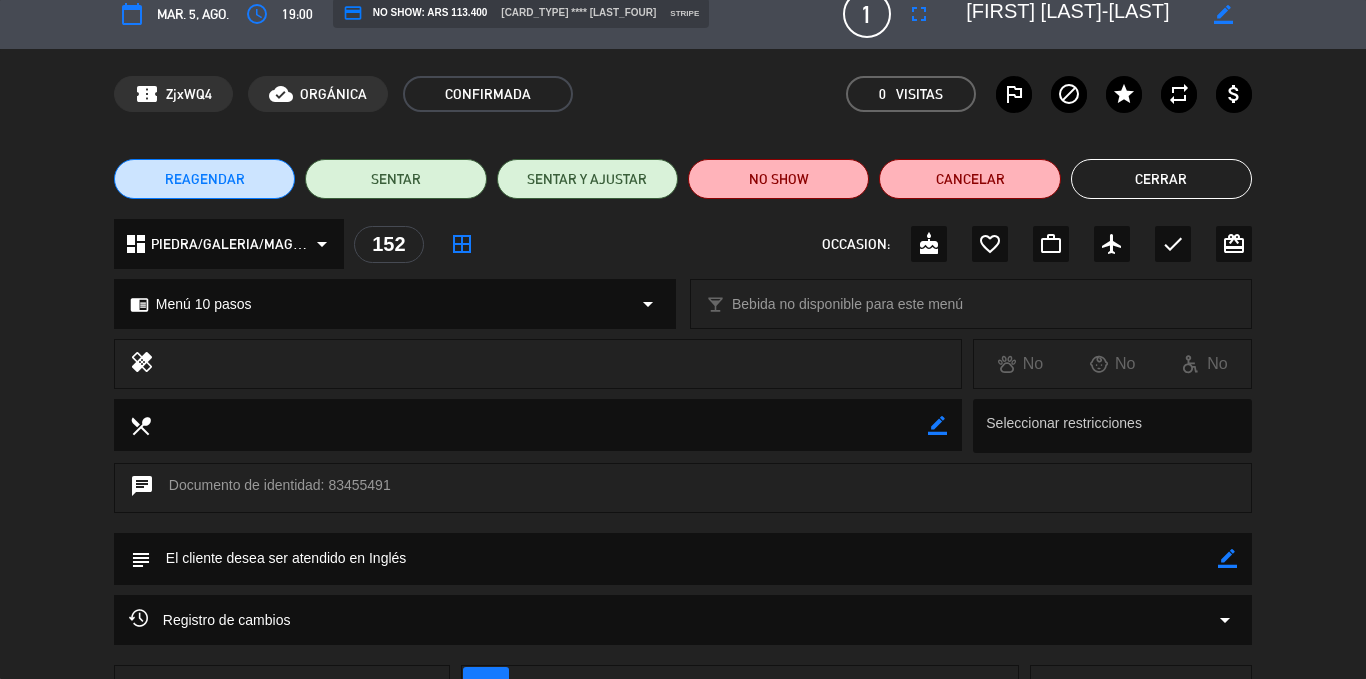 scroll, scrollTop: 0, scrollLeft: 0, axis: both 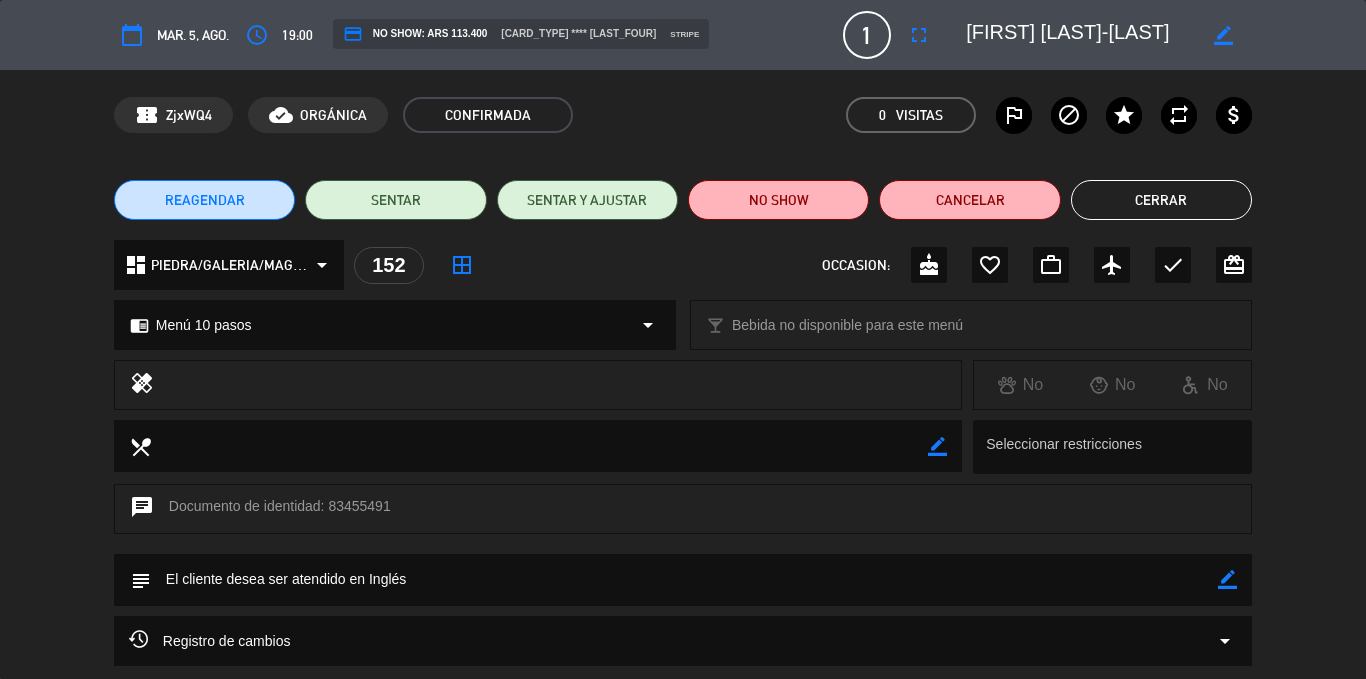 click on "Cerrar" 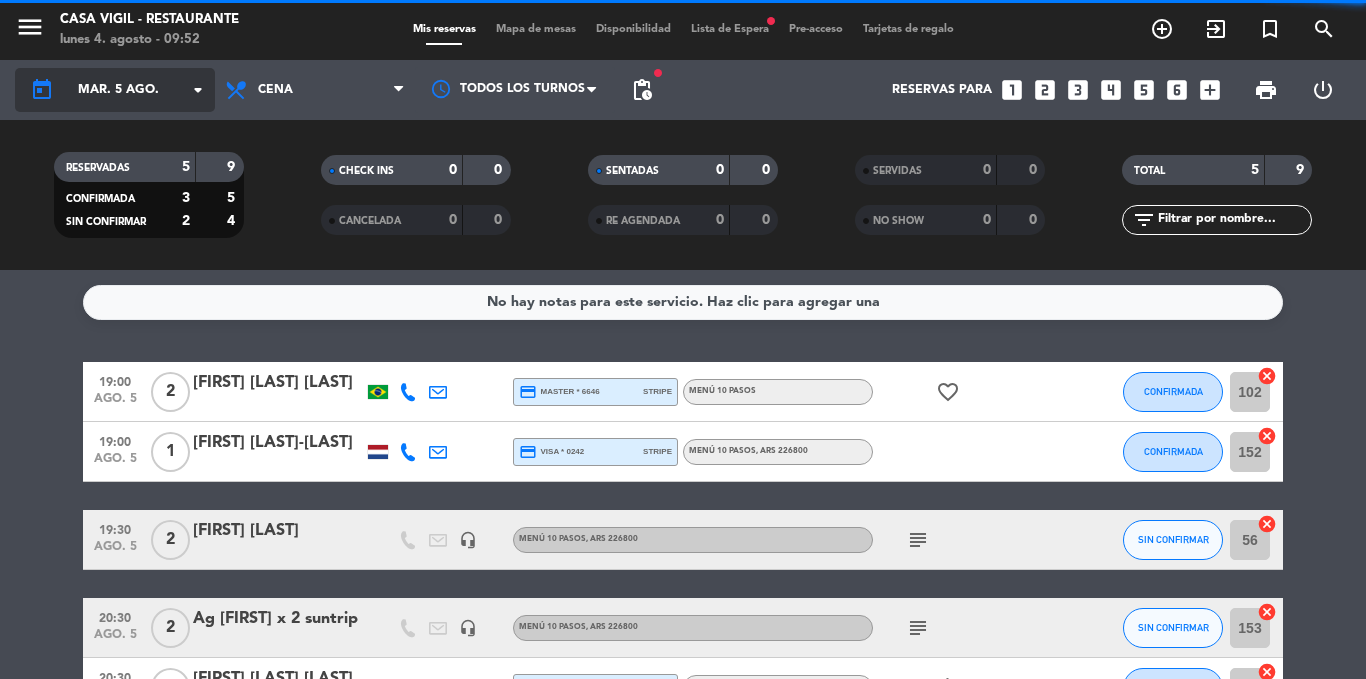 click on "mar. 5 ago." 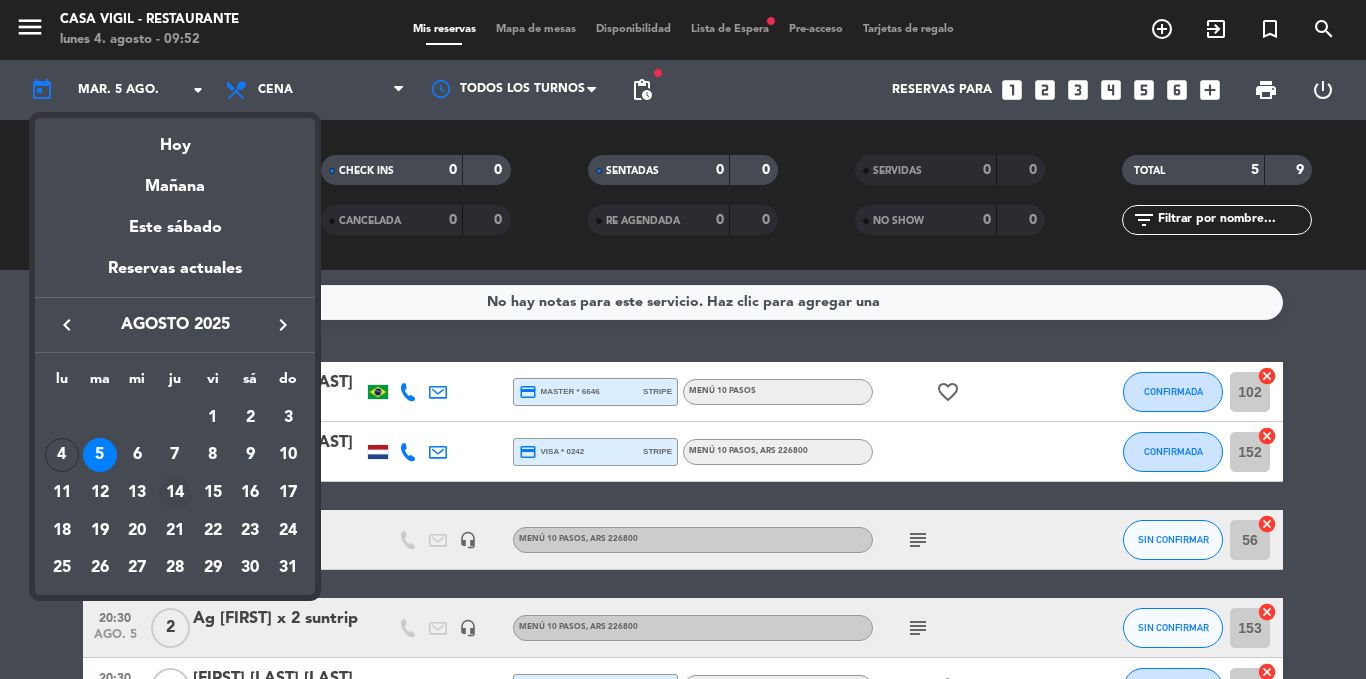 click on "14" at bounding box center (175, 493) 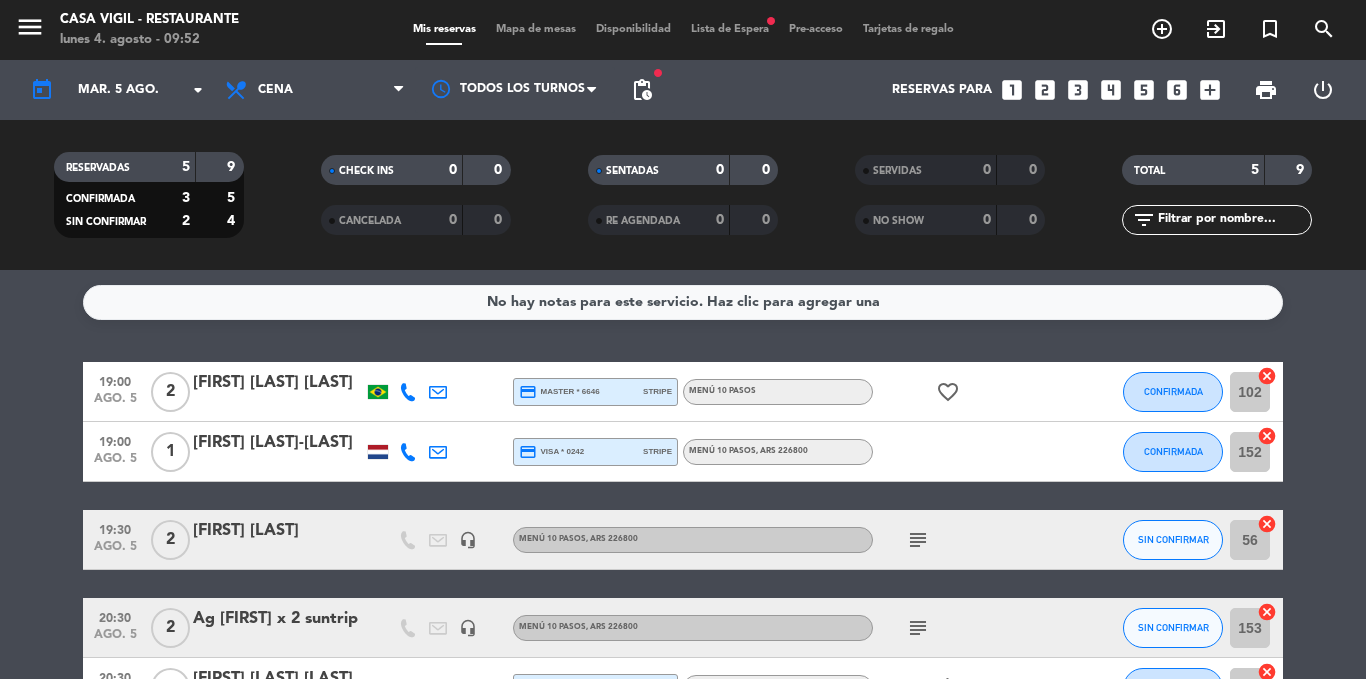 type on "jue. 14 ago." 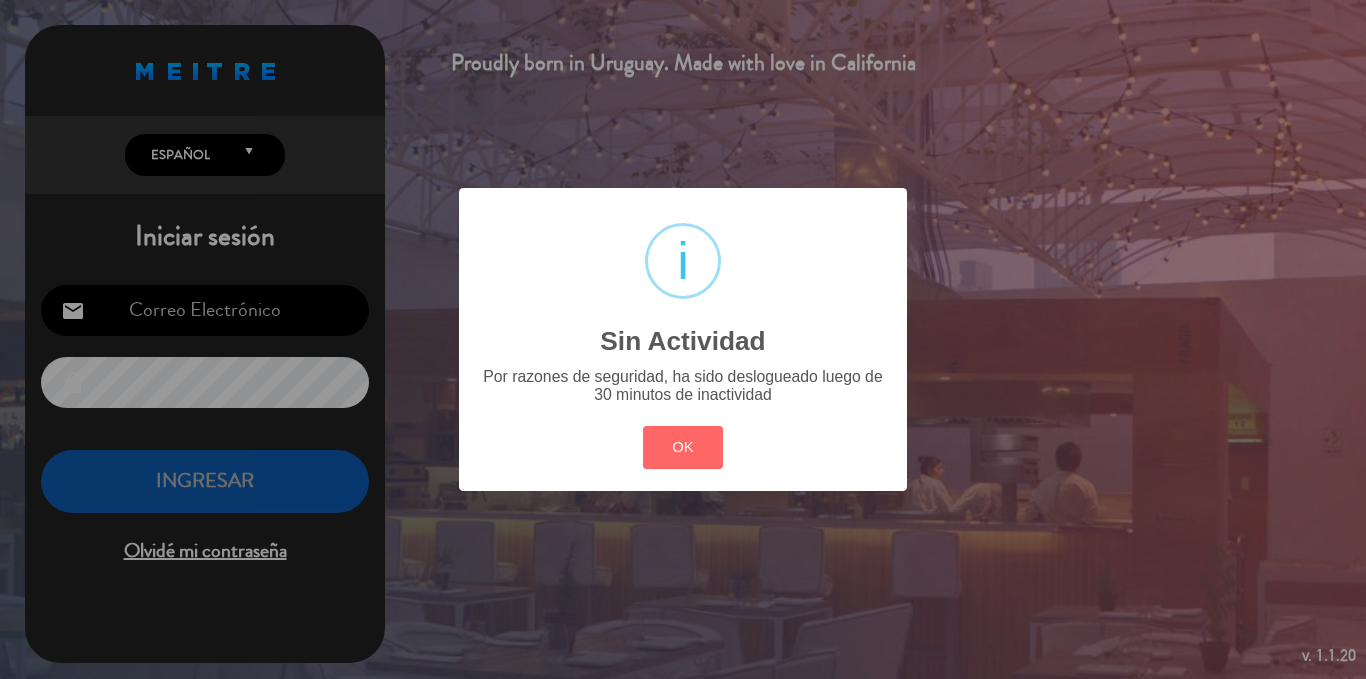 type 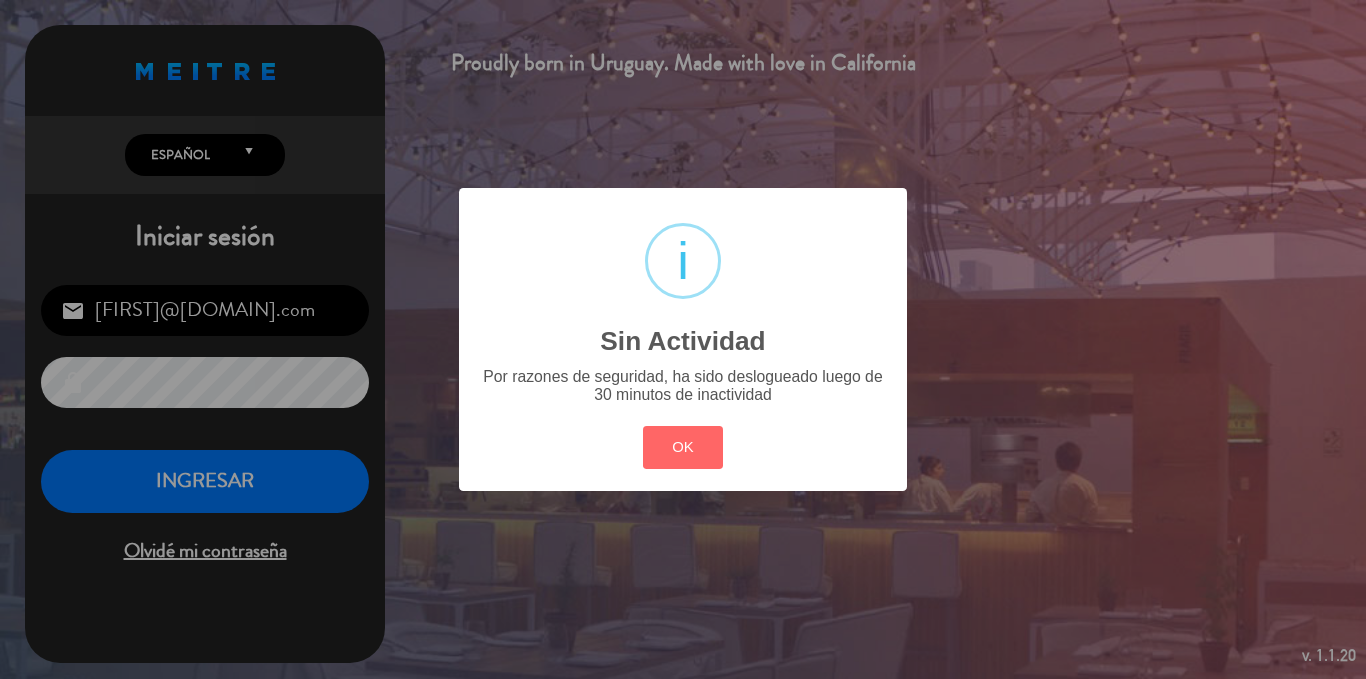 click on "? ! i     Sin Actividad × Por razones de seguridad, ha sido deslogueado luego de 30 minutos de inactividad OK Cancel" at bounding box center [683, 339] 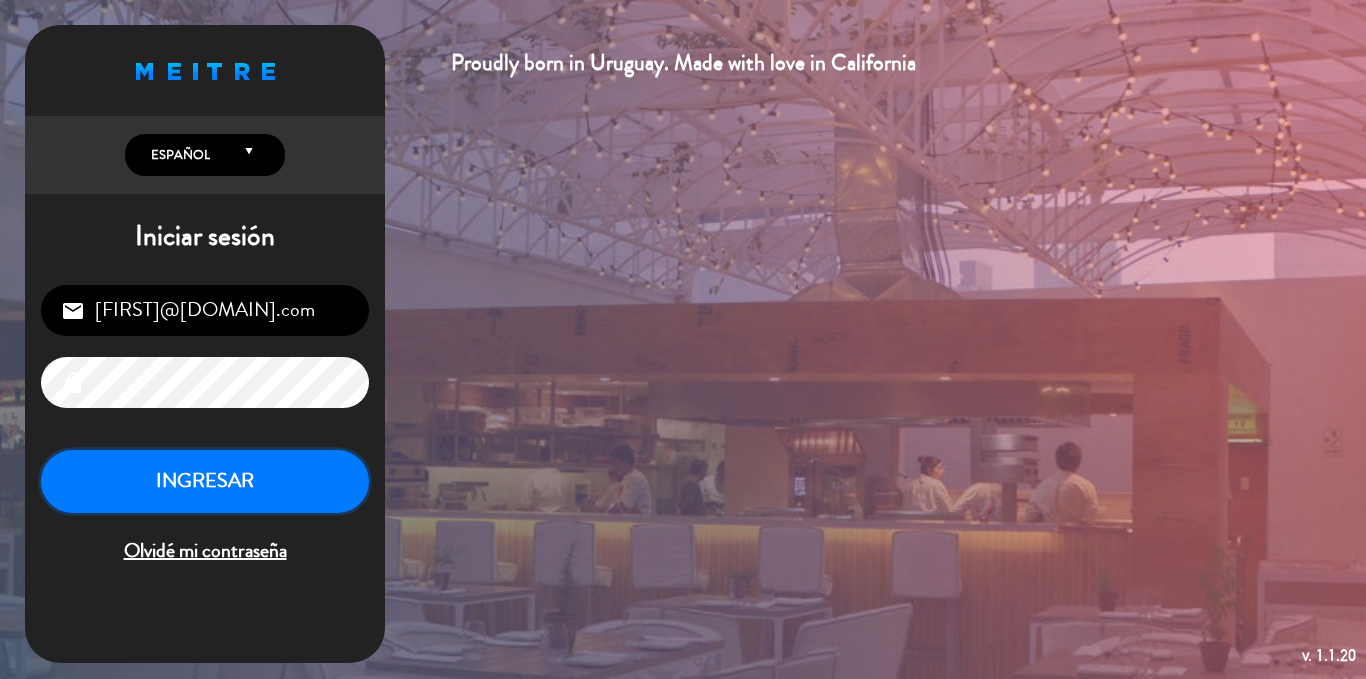 click on "INGRESAR" at bounding box center [205, 481] 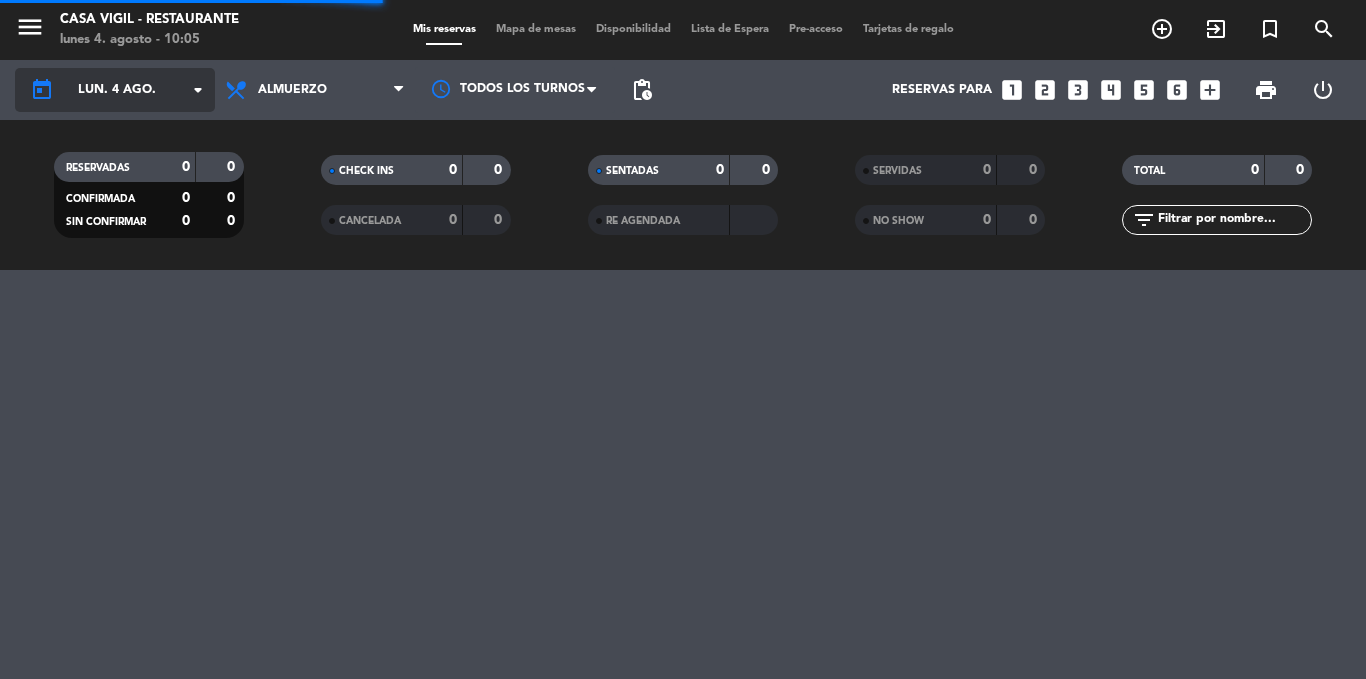 click on "lun. 4 ago." 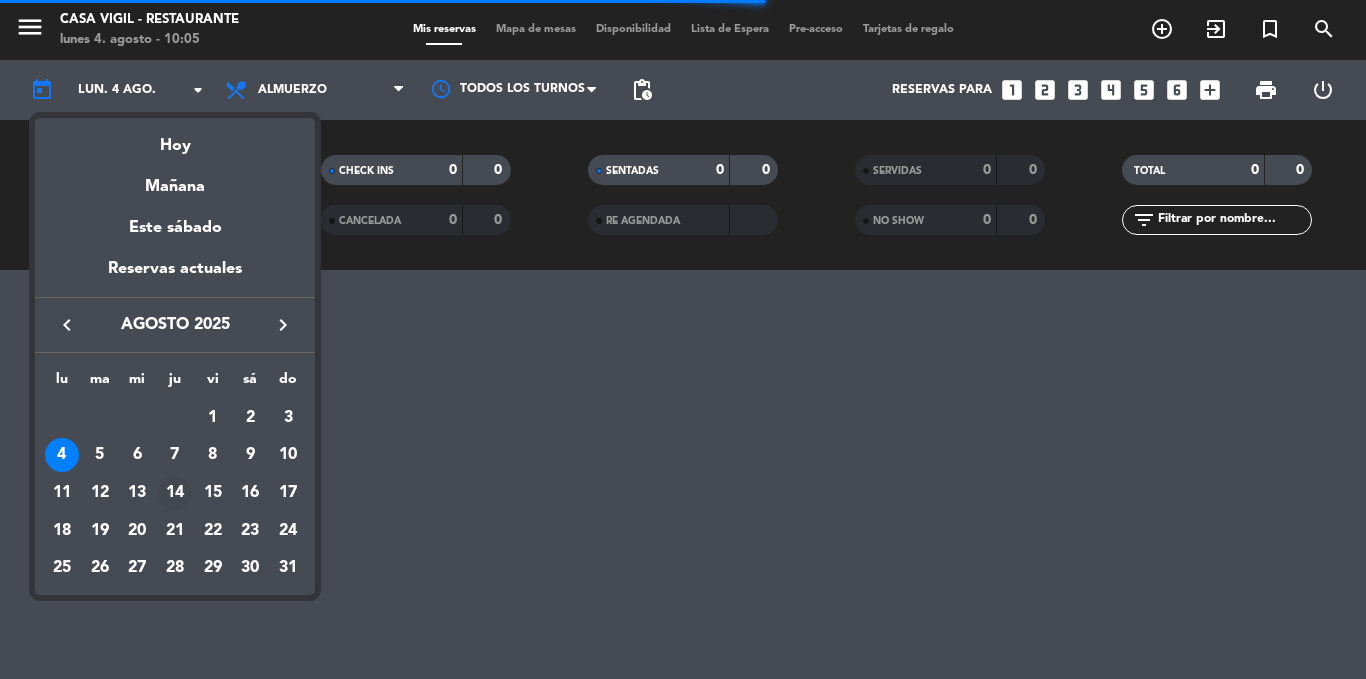 click on "14" at bounding box center [175, 493] 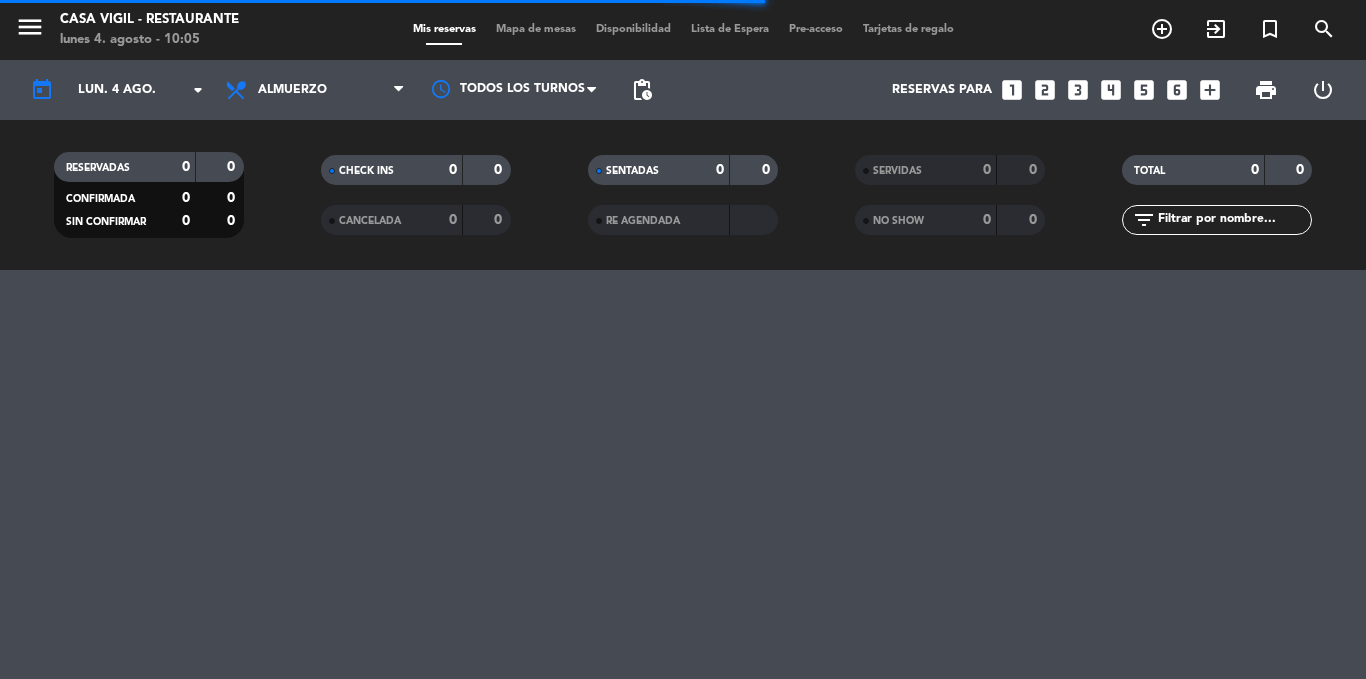 type on "jue. 14 ago." 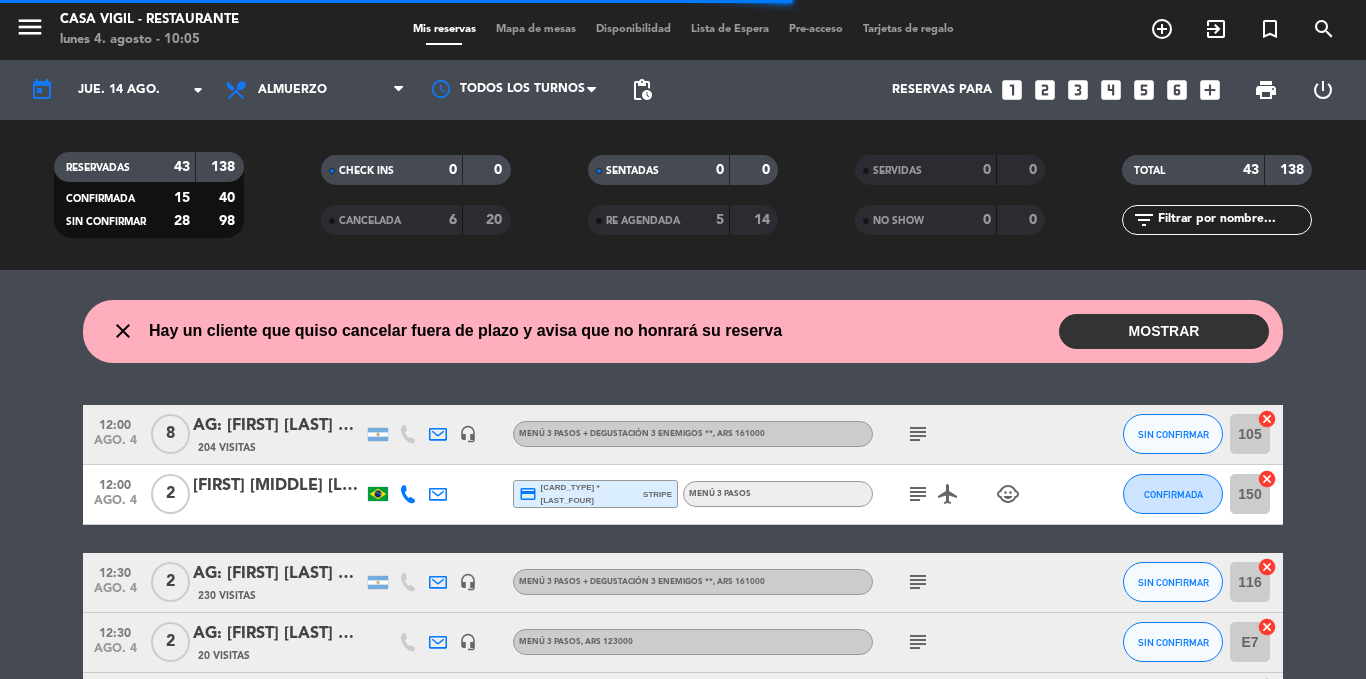 click on "Almuerzo" at bounding box center (292, 90) 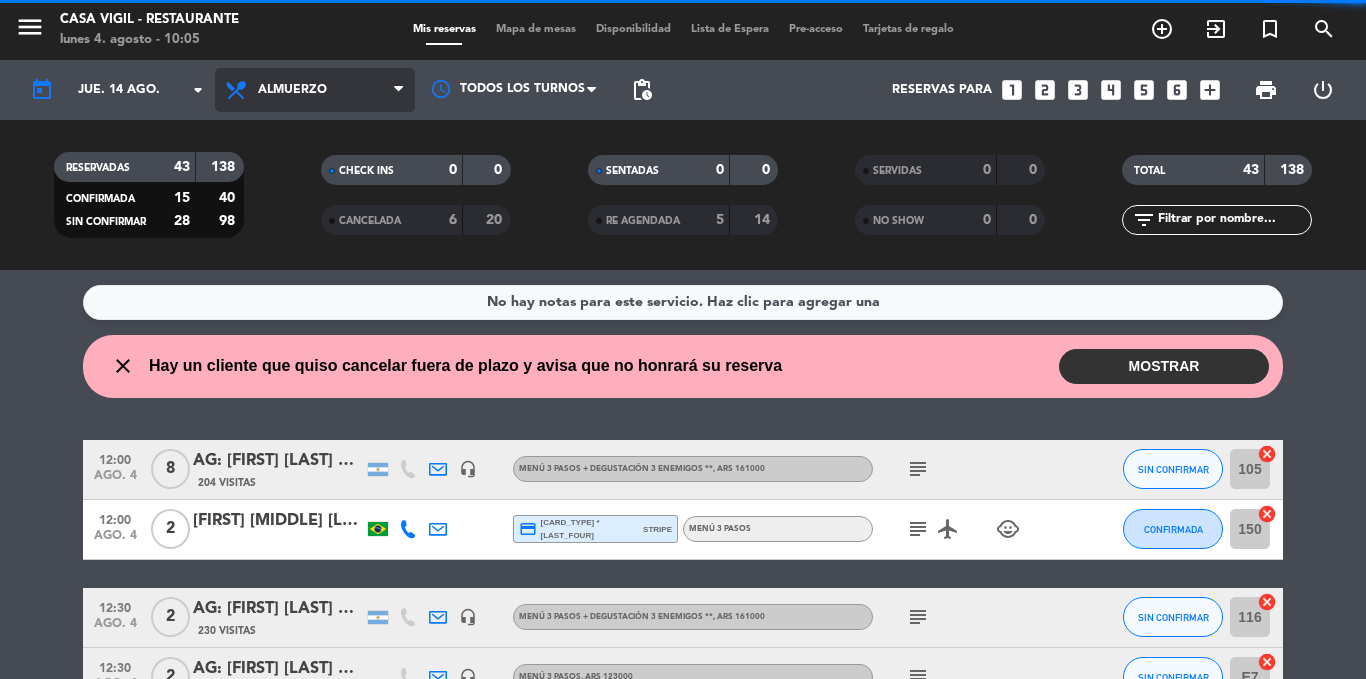 click on "Almuerzo" at bounding box center [292, 90] 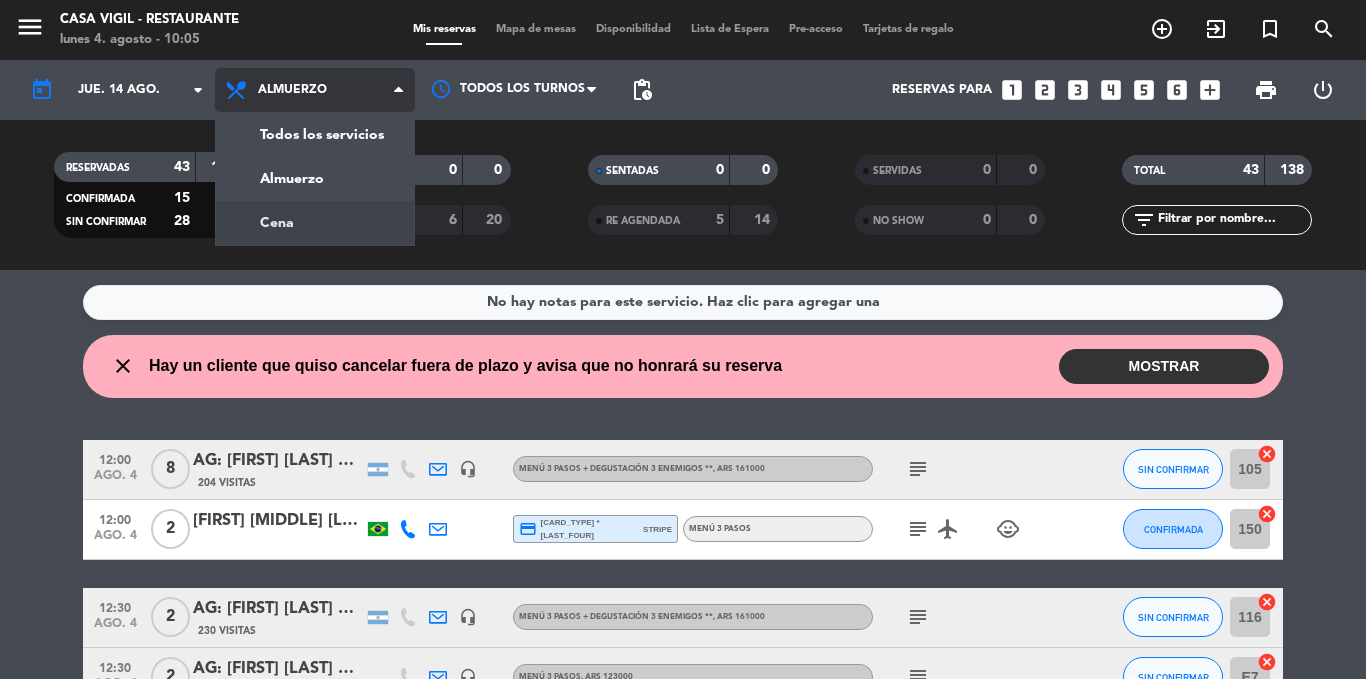 click on "menu Casa Vigil - Restaurante [DAY] [NUMBER] [MONTH] - [TIME] Mis reservas Mapa de mesas Disponibilidad Lista de Espera Pre-acceso Tarjetas de regalo add_circle_outline exit_to_app turned_in_not search today [DAY] [NUMBER] [MONTH] arrow_drop_down Todos los servicios Almuerzo Cena Almuerzo Todos los servicios Almuerzo Cena Todos los turnos pending_actions Reservas para looks_one looks_two looks_3 looks_4 looks_5 looks_6 add_box print power_settings_new RESERVADAS 43 138 CONFIRMADA 15 40 SIN CONFIRMAR 28 98 CHECK INS 0 0 CANCELADA 6 20 SENTADAS 0 0 RE AGENDADA 5 14 SERVIDAS 0 0 NO SHOW 0 0 TOTAL 43 138 filter_list" 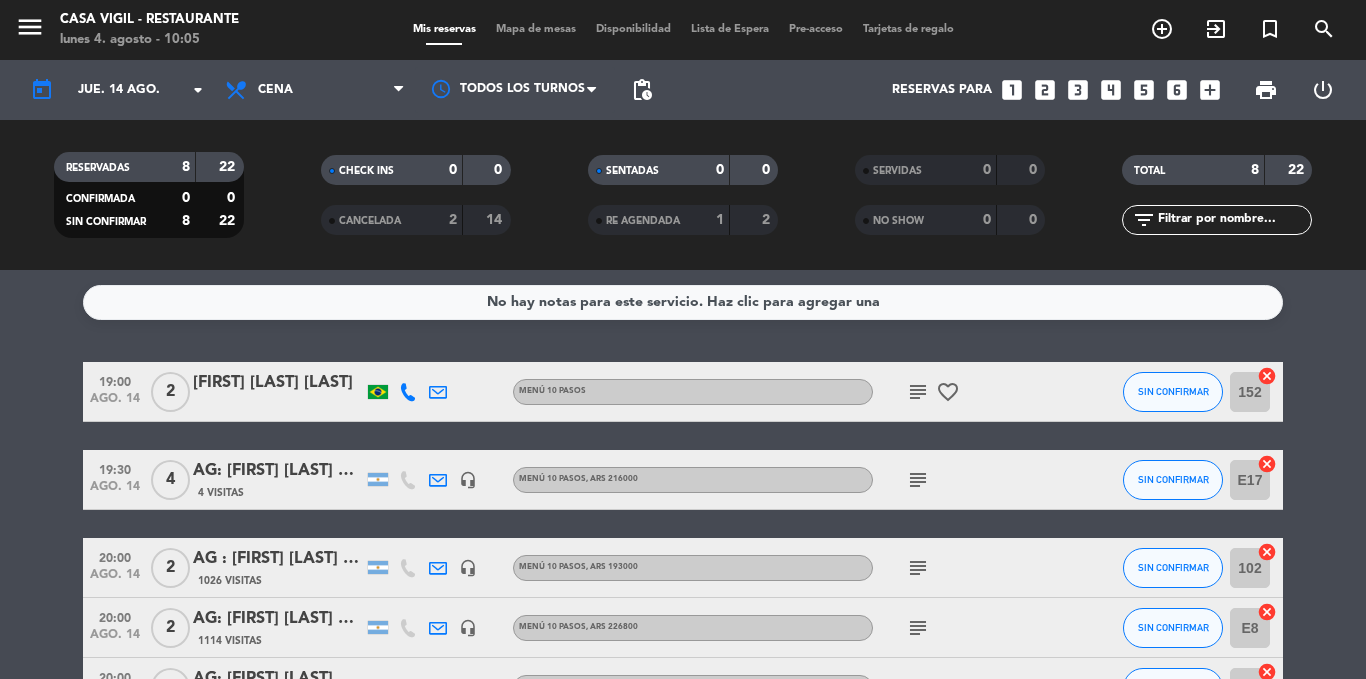 click on "looks_5" at bounding box center [1144, 90] 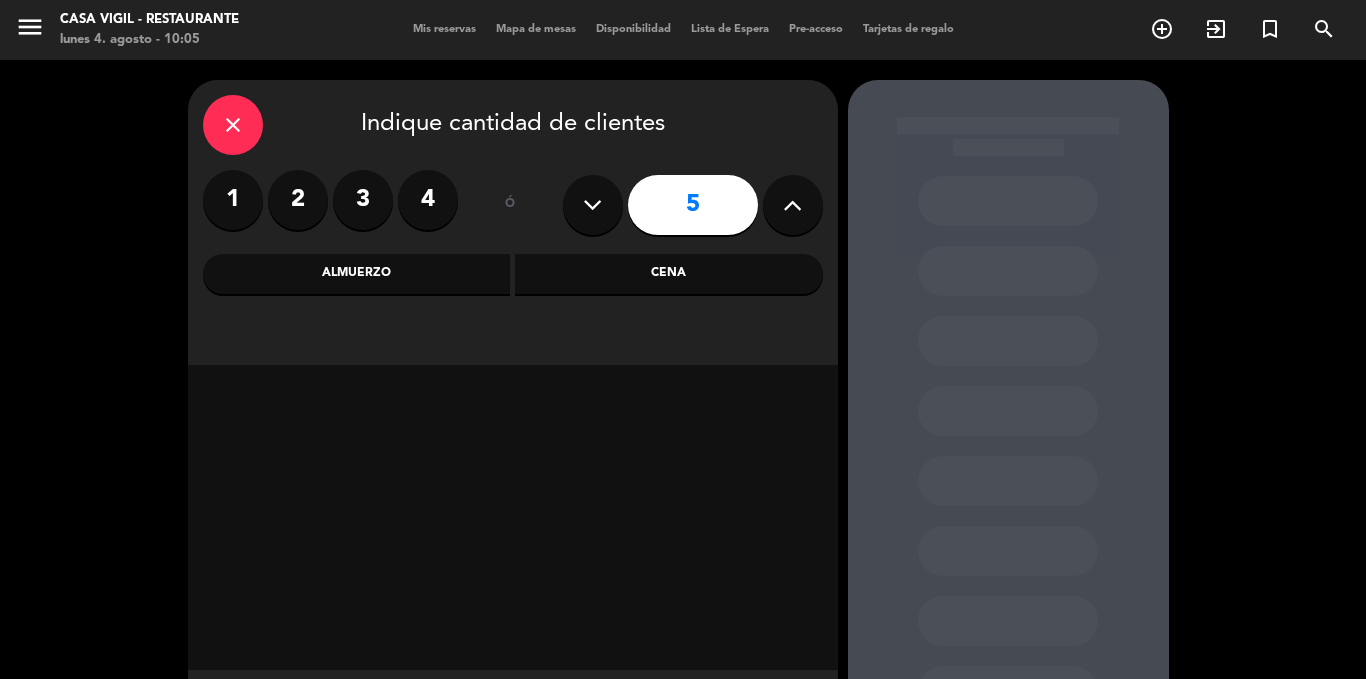 click on "Cena" at bounding box center (669, 274) 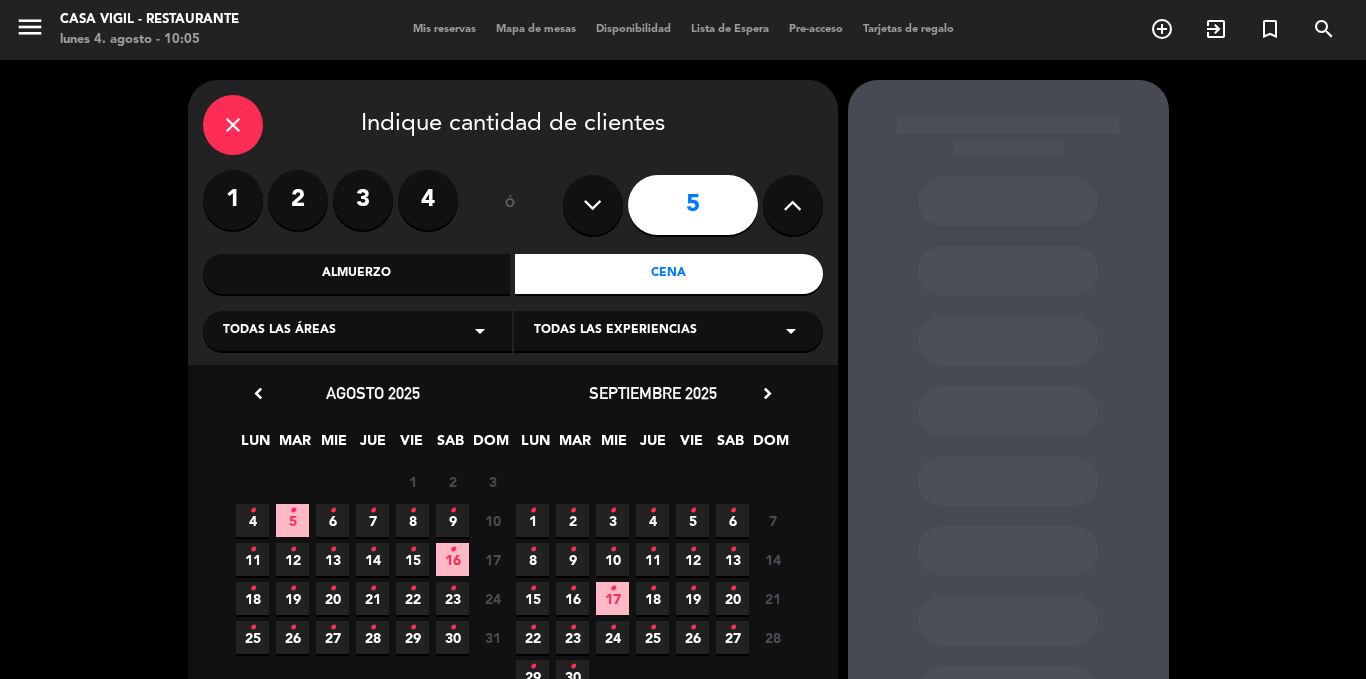 click on "Todas las experiencias" at bounding box center (615, 331) 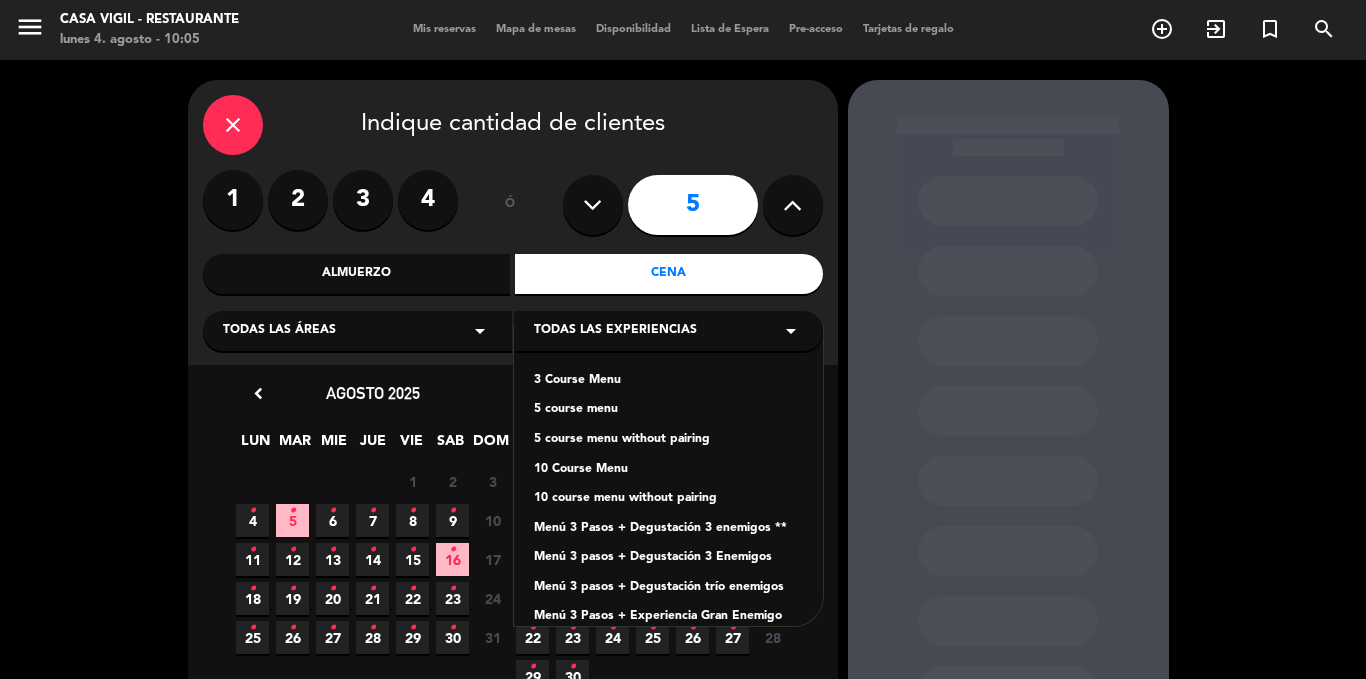 click on "5 course menu" at bounding box center (668, 410) 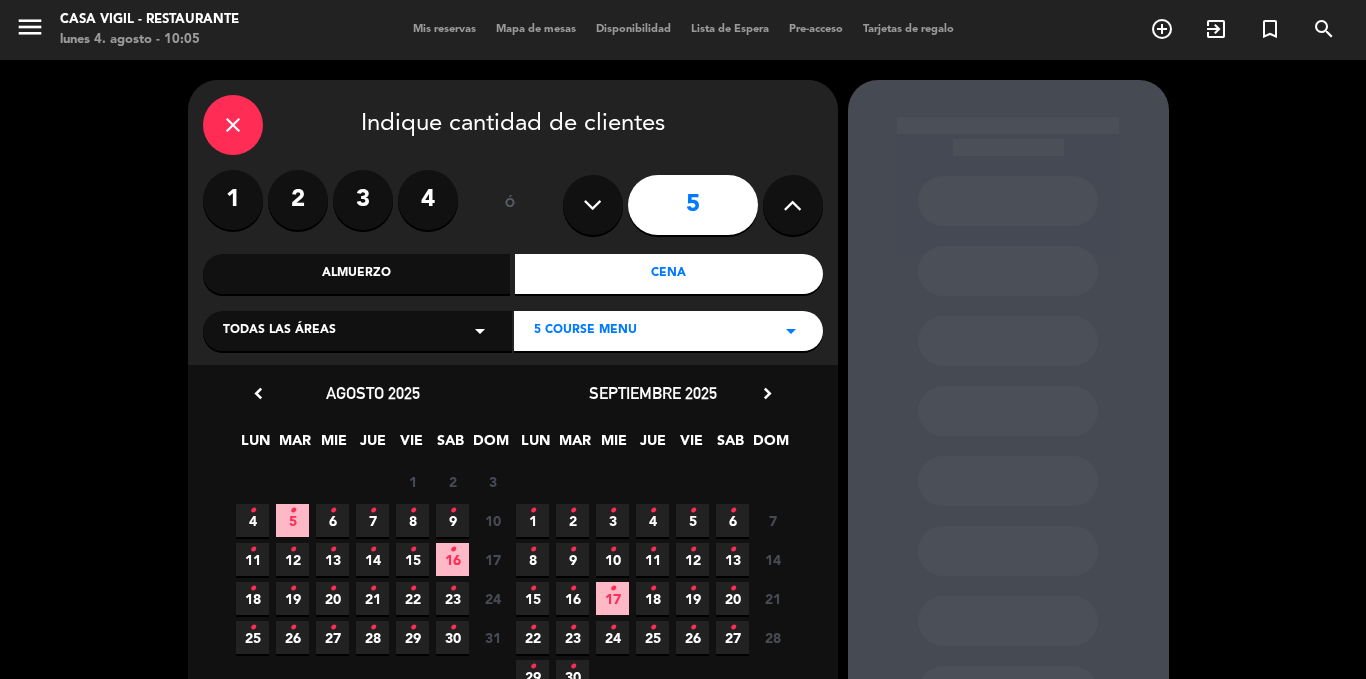 click on "14  •" at bounding box center [372, 559] 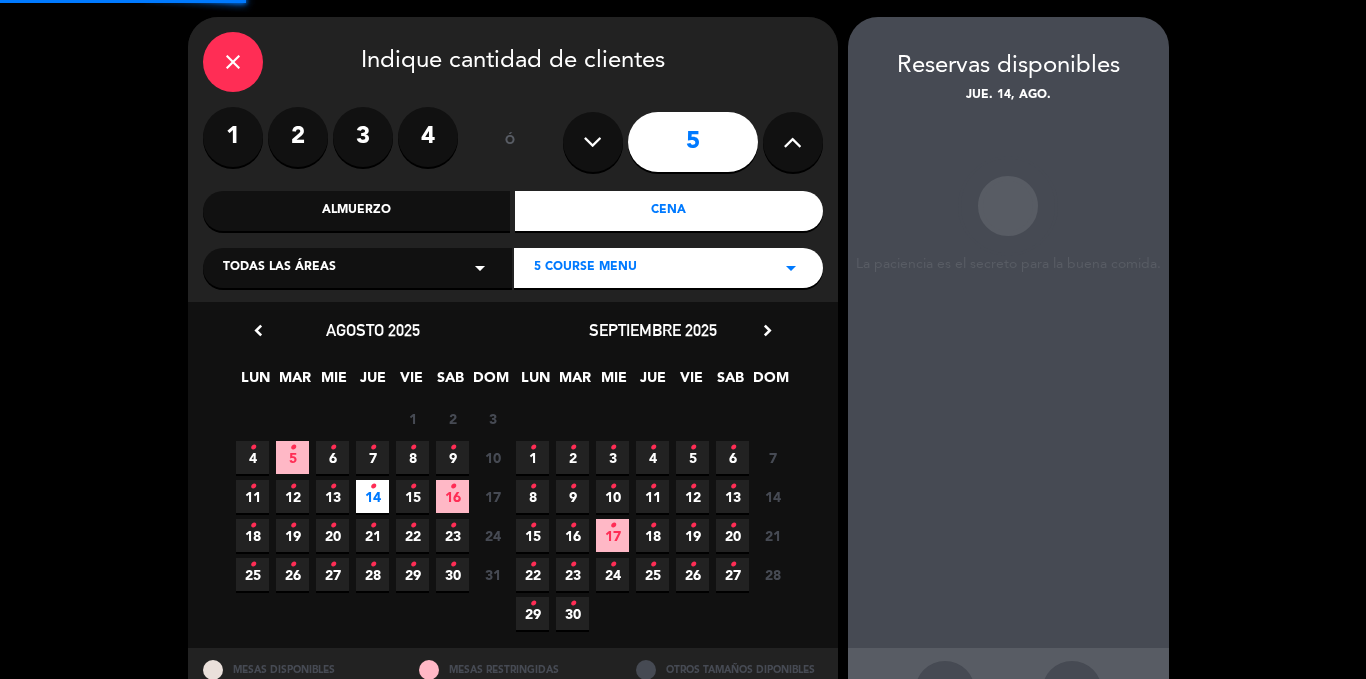 scroll, scrollTop: 80, scrollLeft: 0, axis: vertical 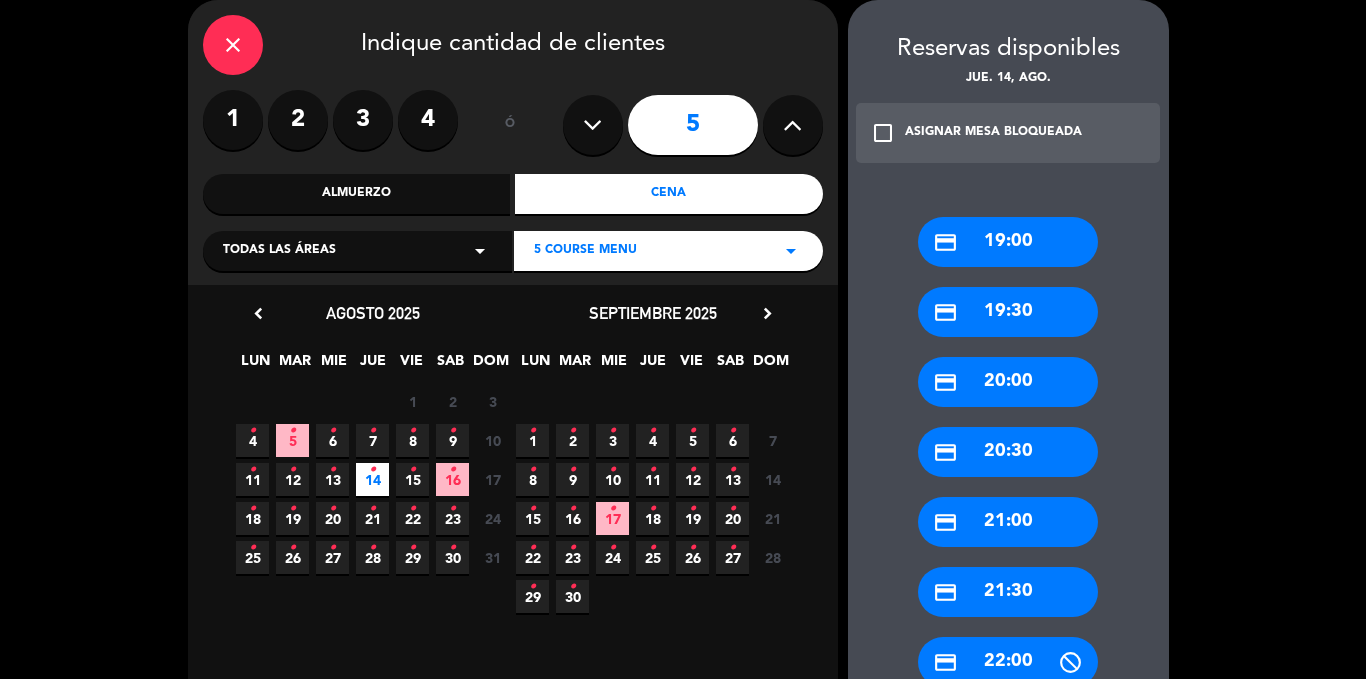 click on "credit_card  20:00" at bounding box center (1008, 382) 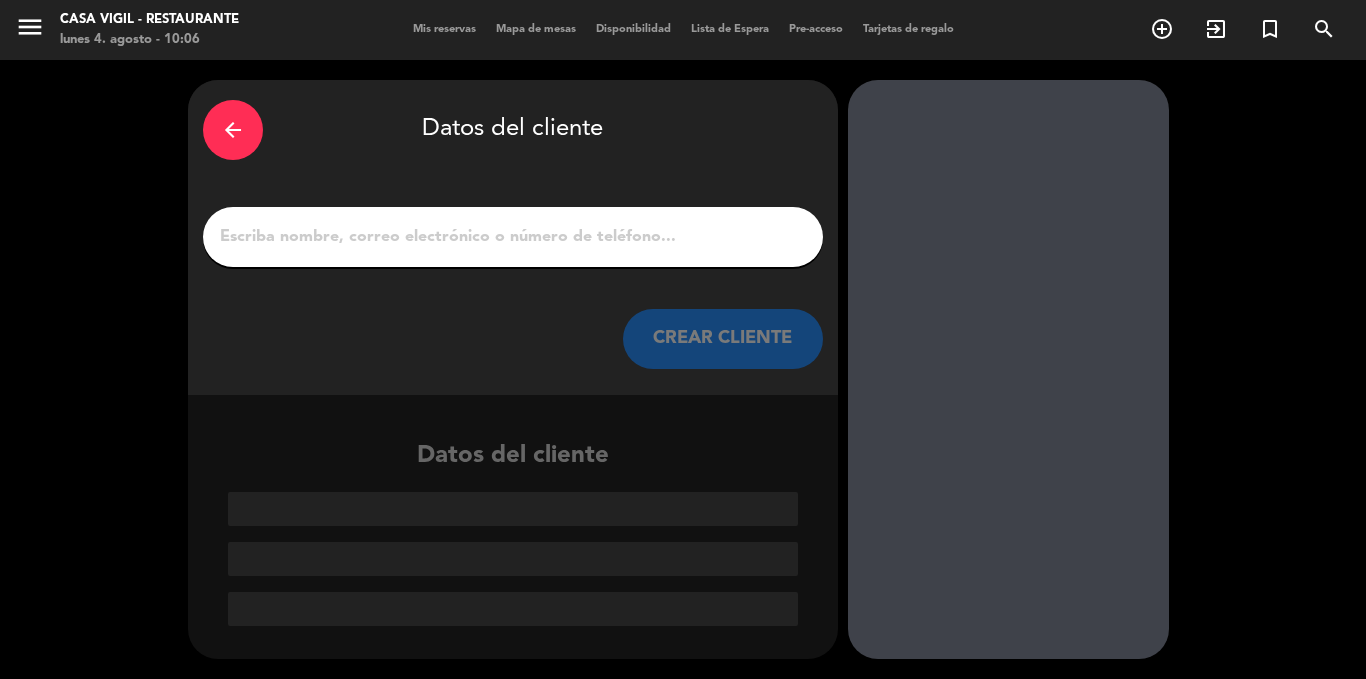 click on "1" at bounding box center (513, 237) 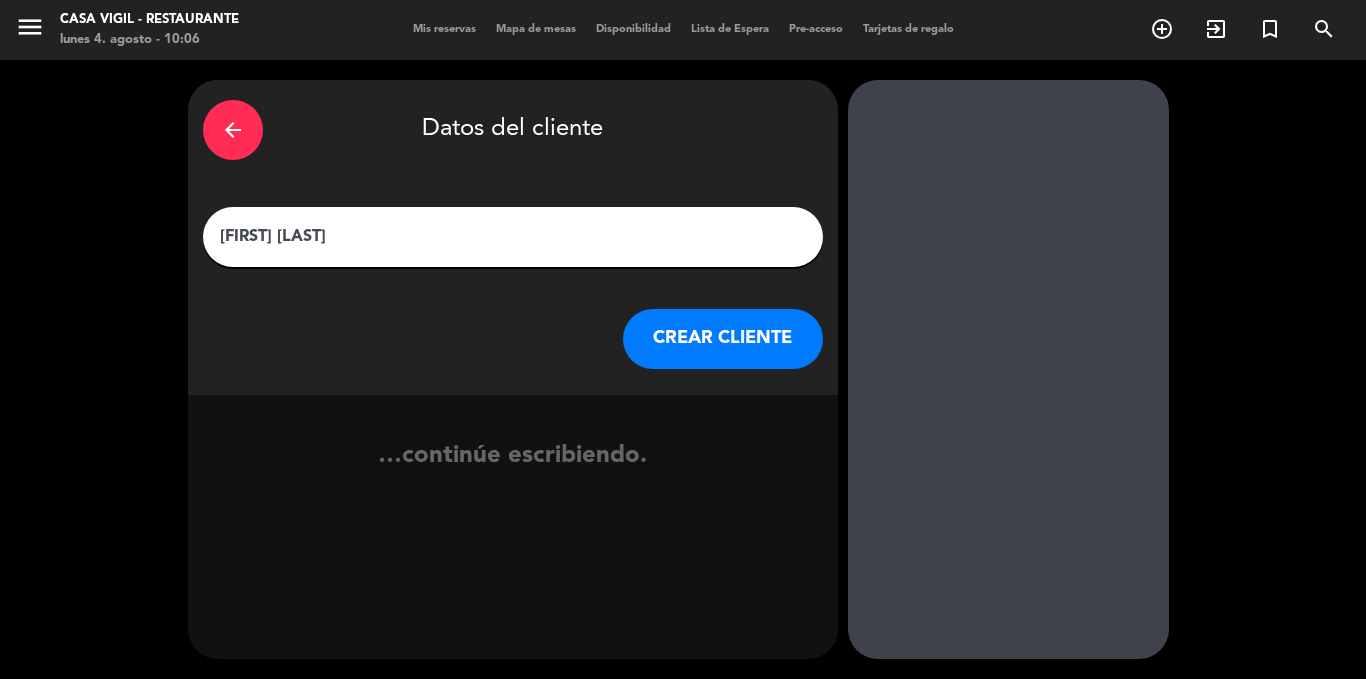 type on "[FIRST] [LAST]" 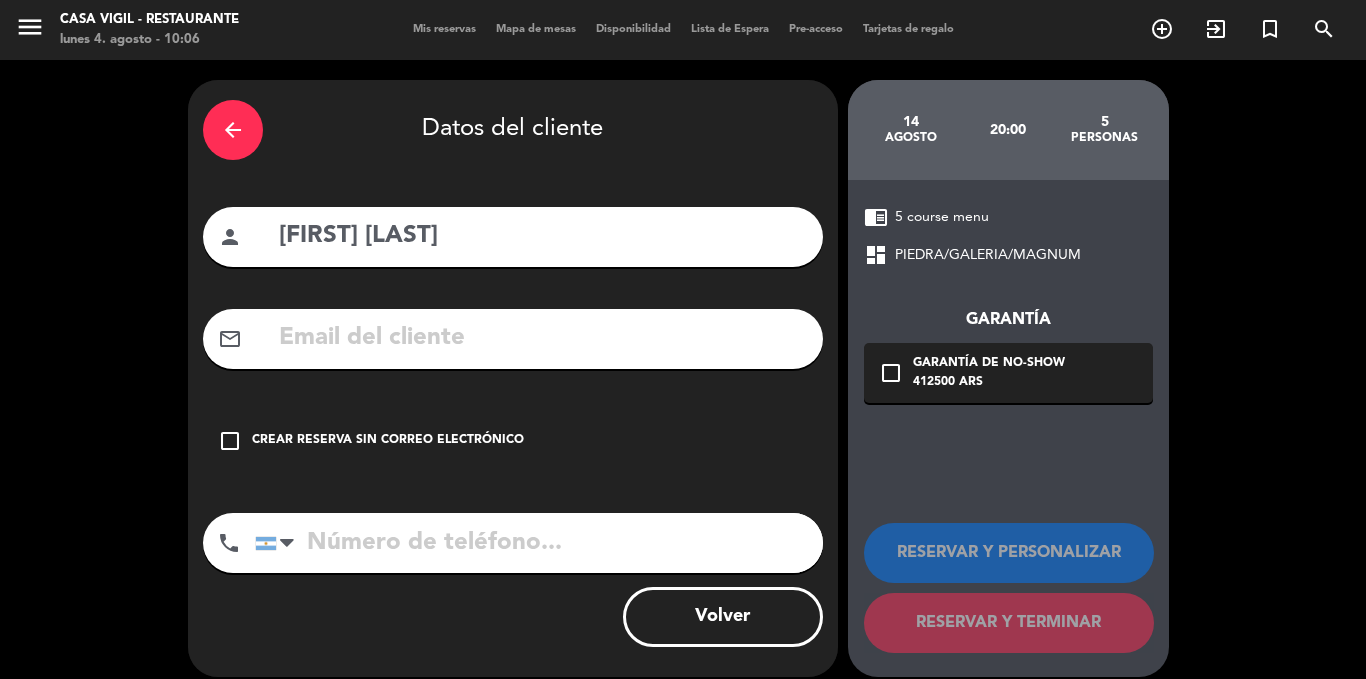 click at bounding box center (542, 338) 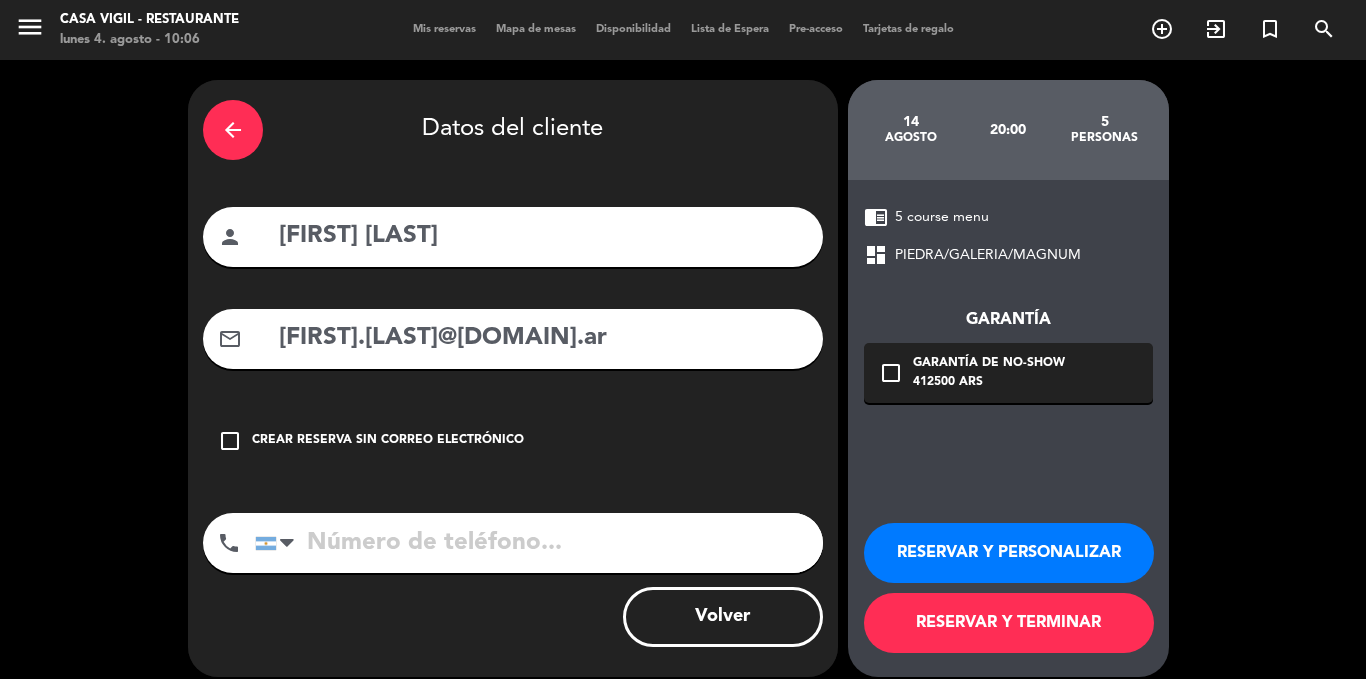 type on "[FIRST].[LAST]@[DOMAIN].ar" 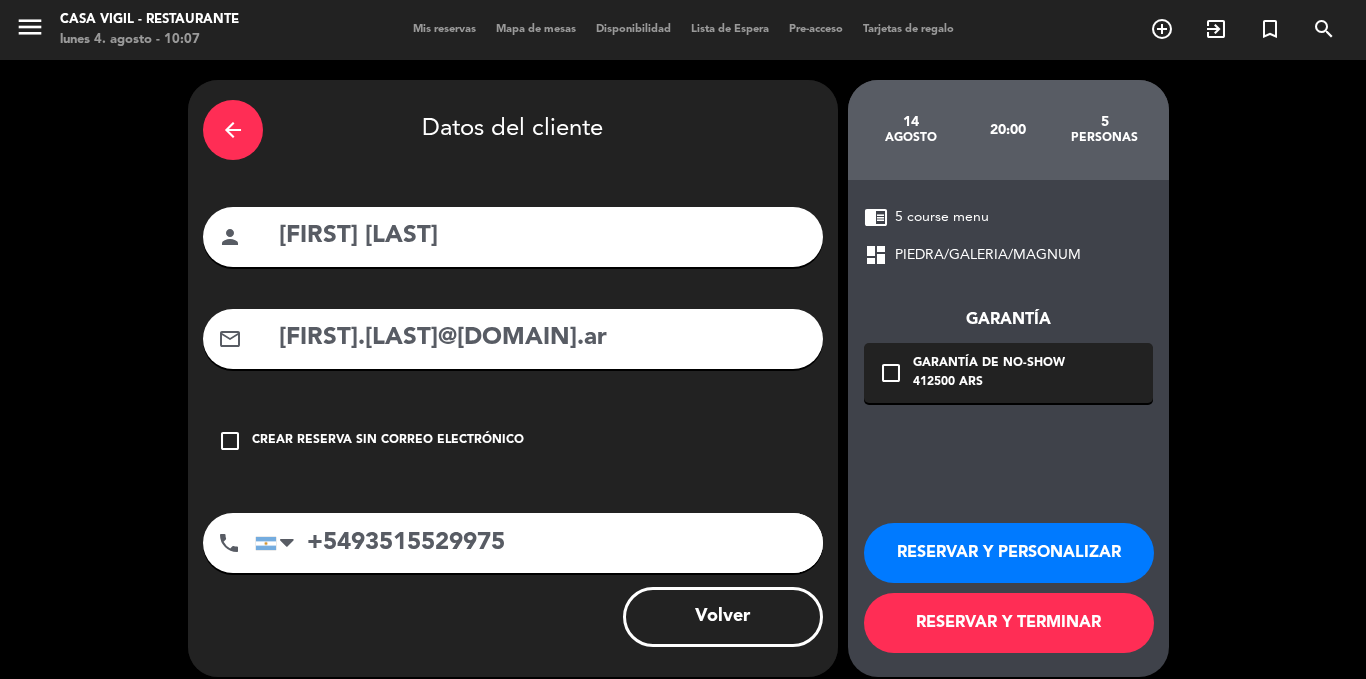 type on "+5493515529975" 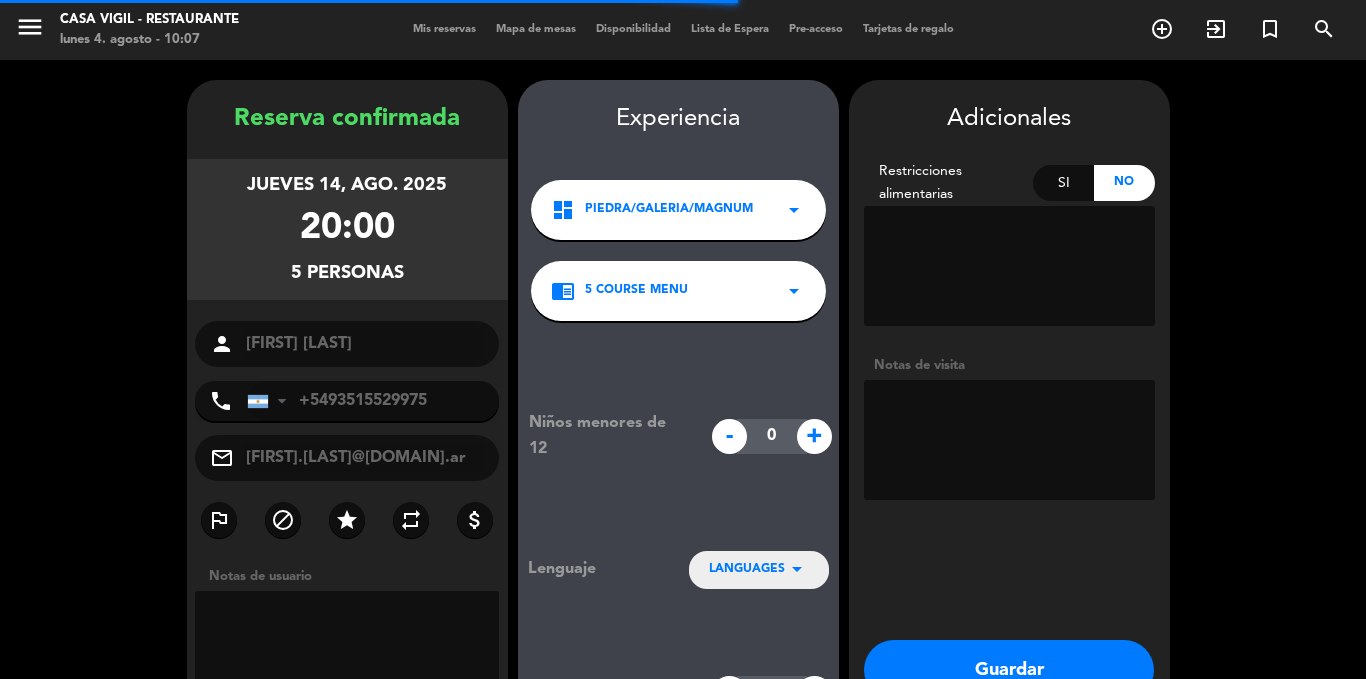 scroll, scrollTop: 80, scrollLeft: 0, axis: vertical 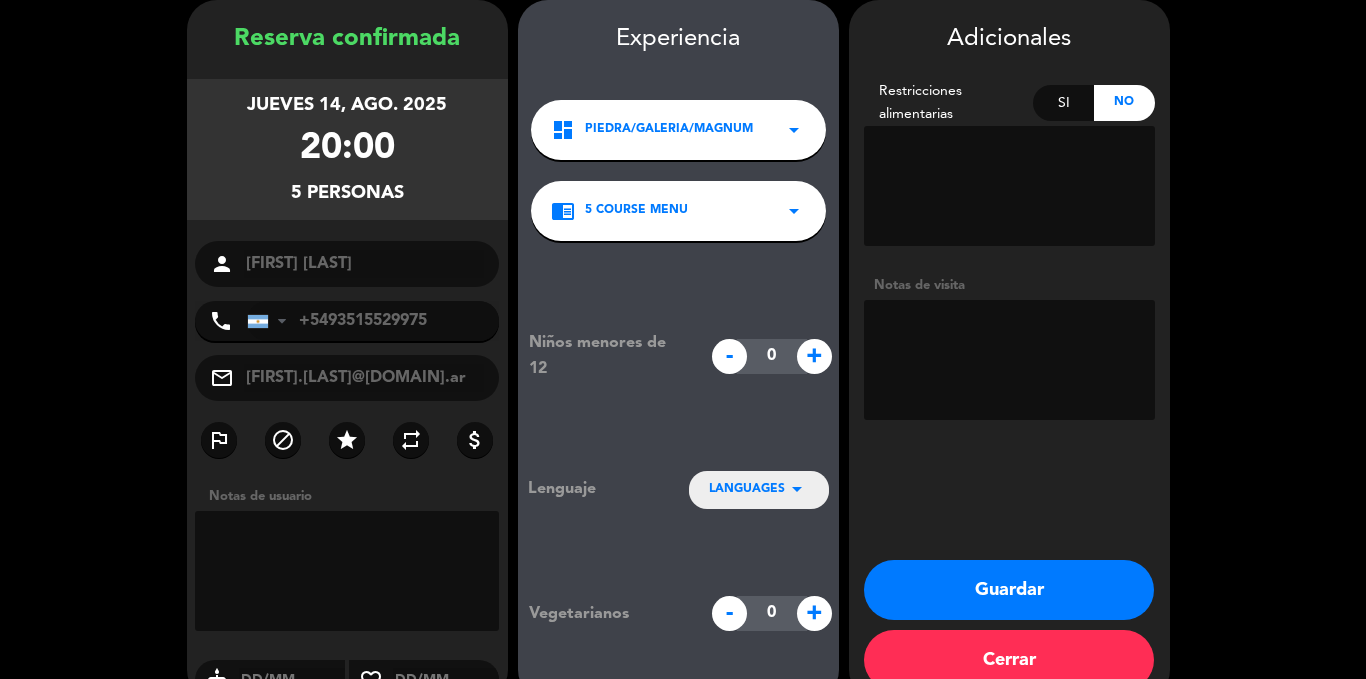 click on "LANGUAGES   arrow_drop_down" at bounding box center (759, 489) 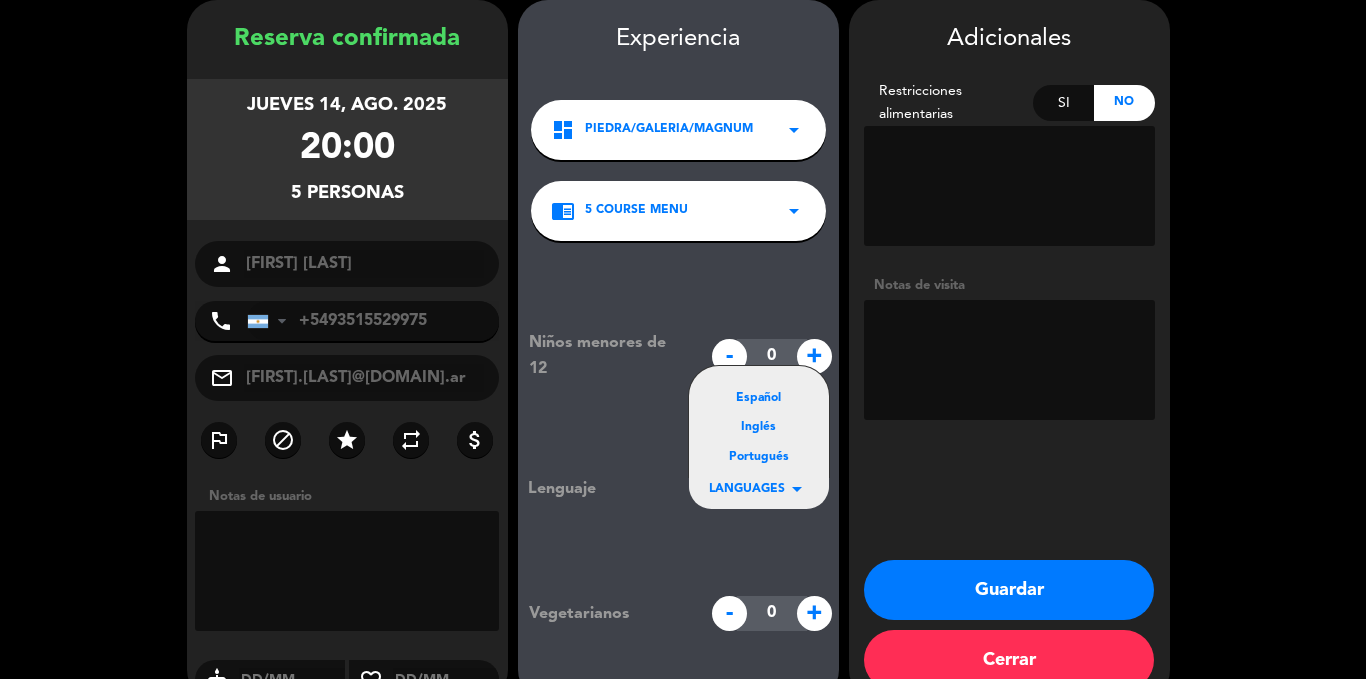 click on "Español" at bounding box center (759, 399) 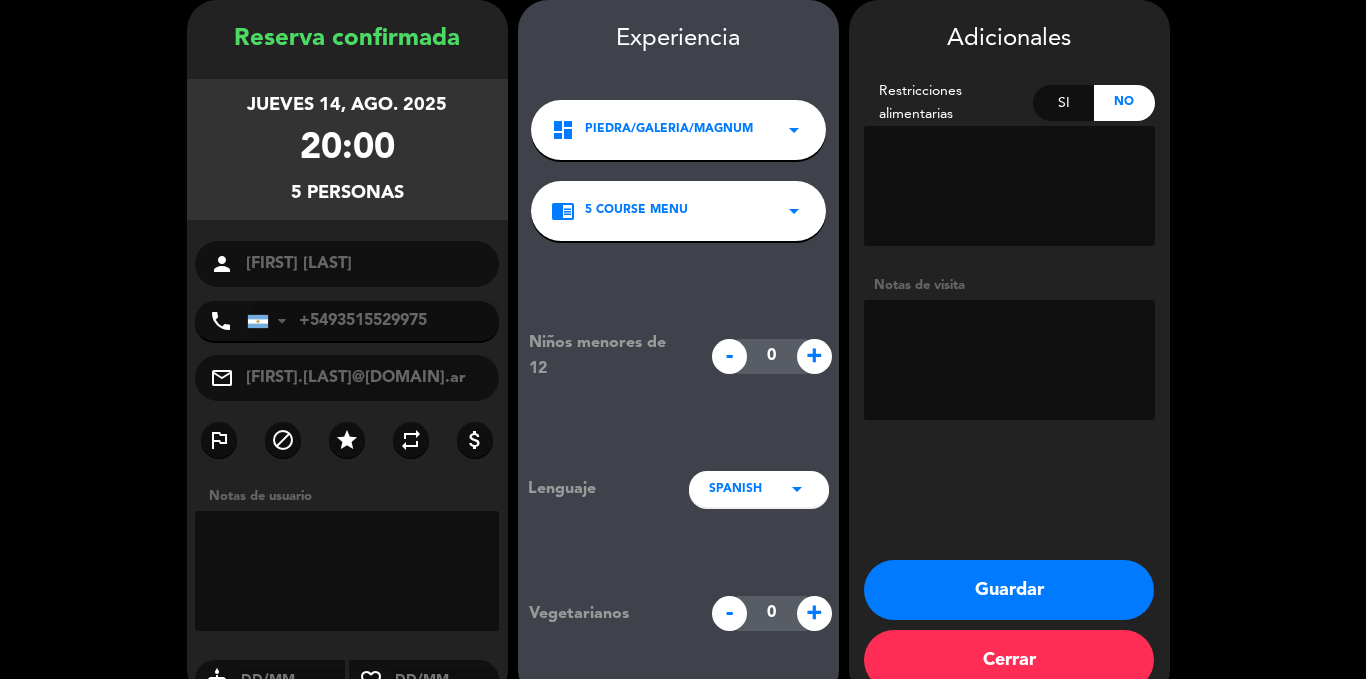 click at bounding box center (1009, 360) 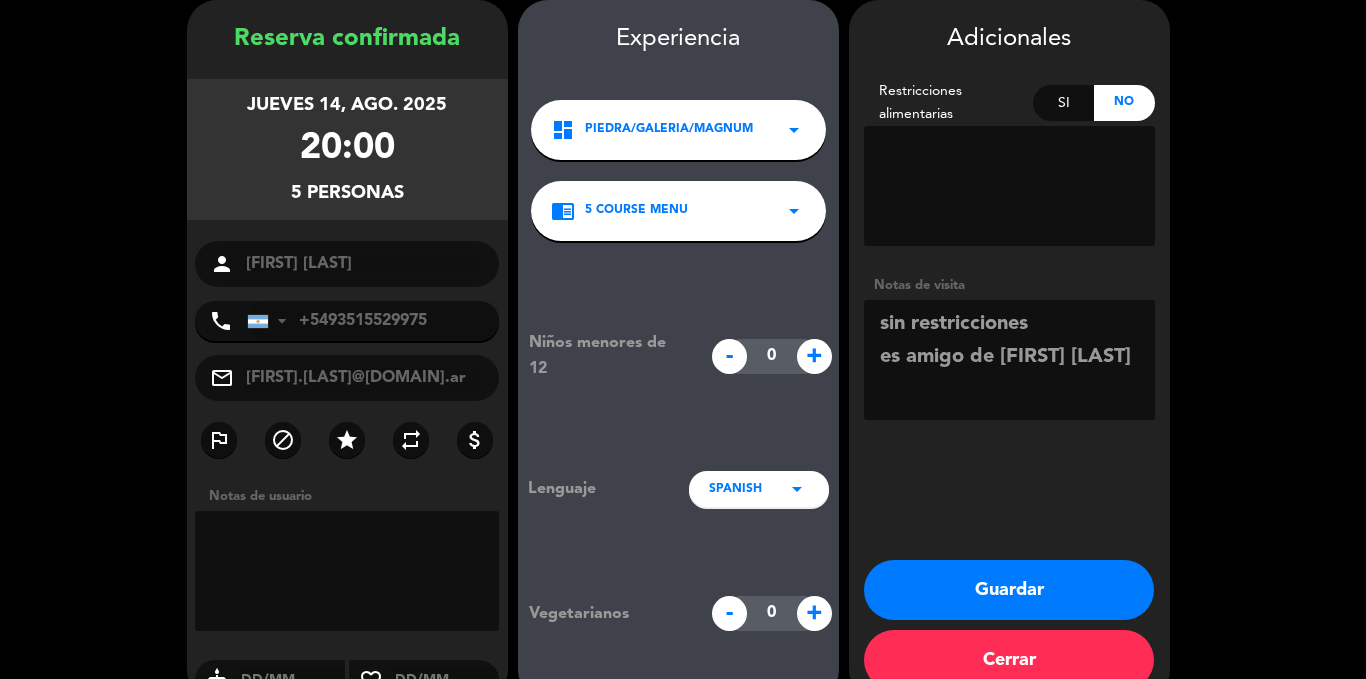 click at bounding box center [1009, 360] 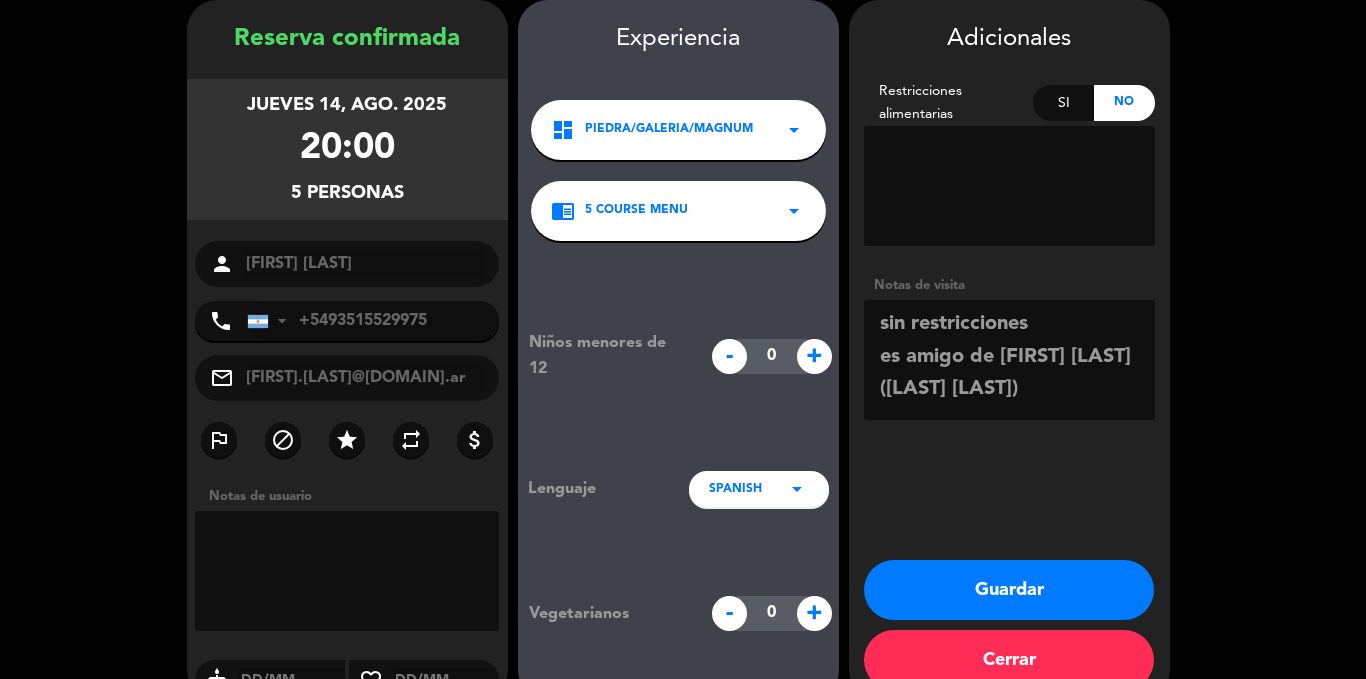 scroll, scrollTop: 14, scrollLeft: 0, axis: vertical 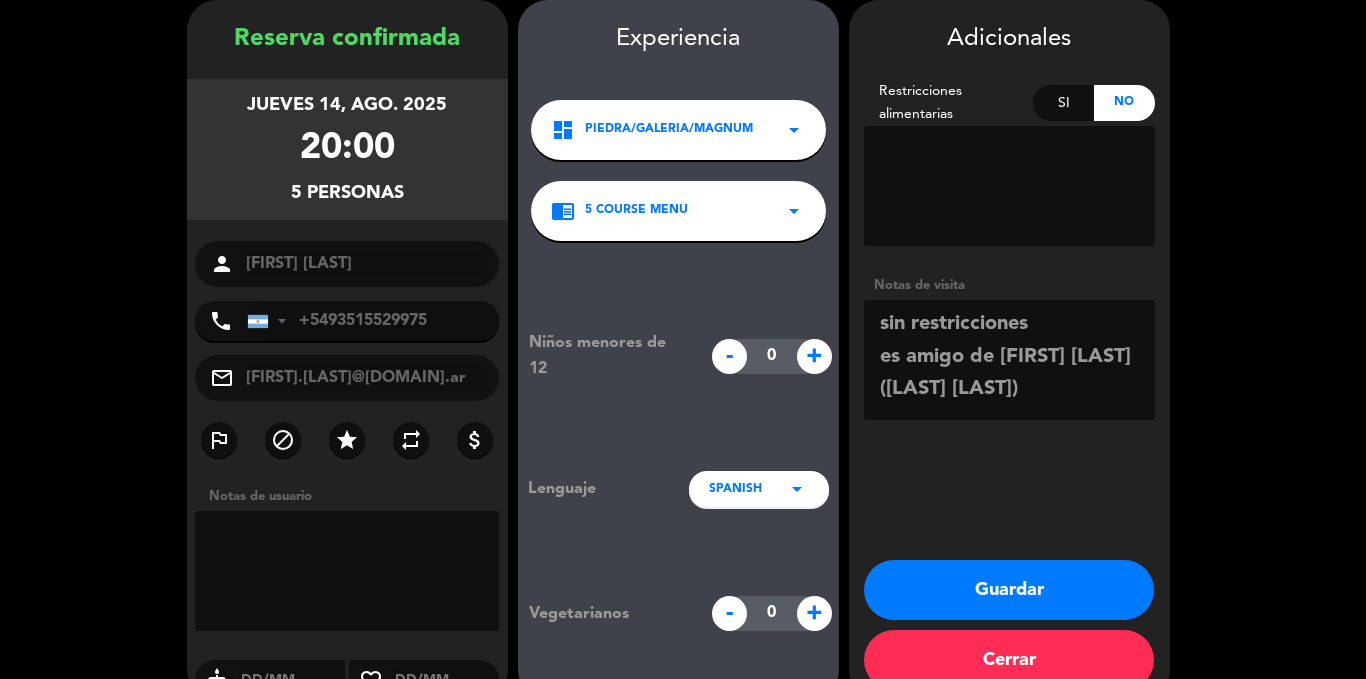 type on "sin restricciones
es amigo de [FIRST] [LAST]([LAST] [LAST])" 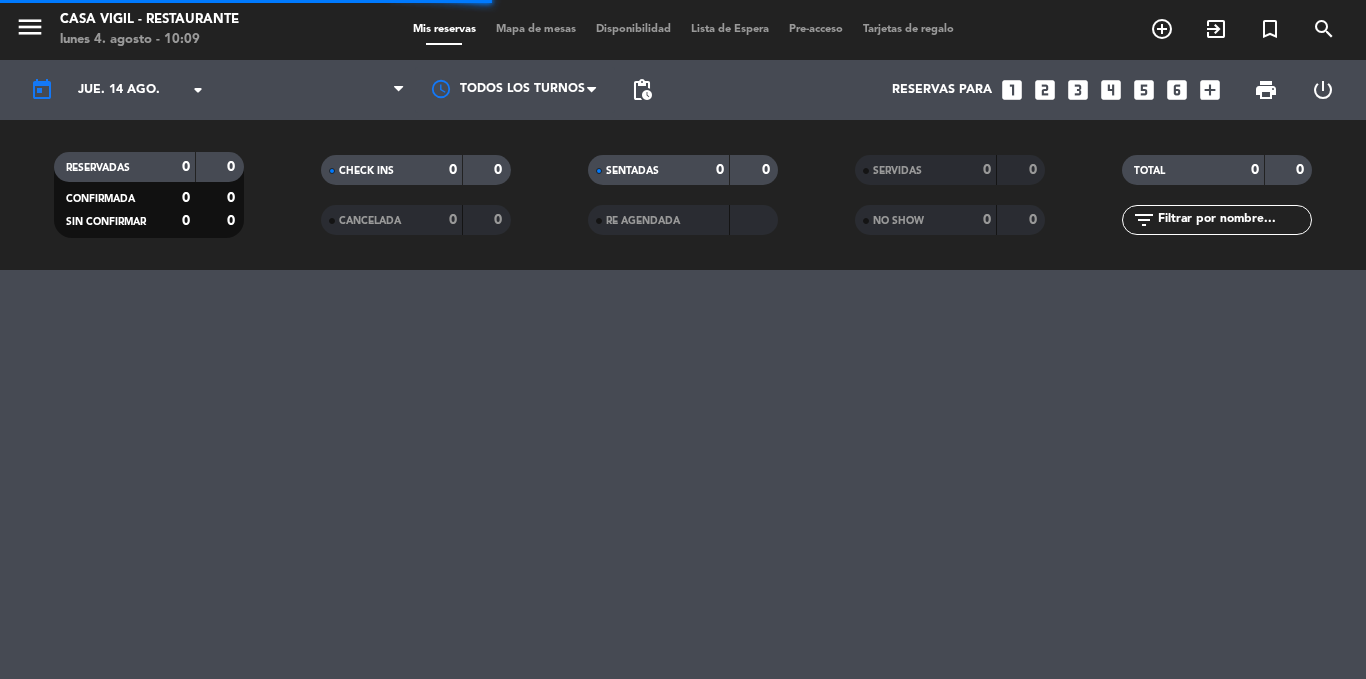 scroll, scrollTop: 0, scrollLeft: 0, axis: both 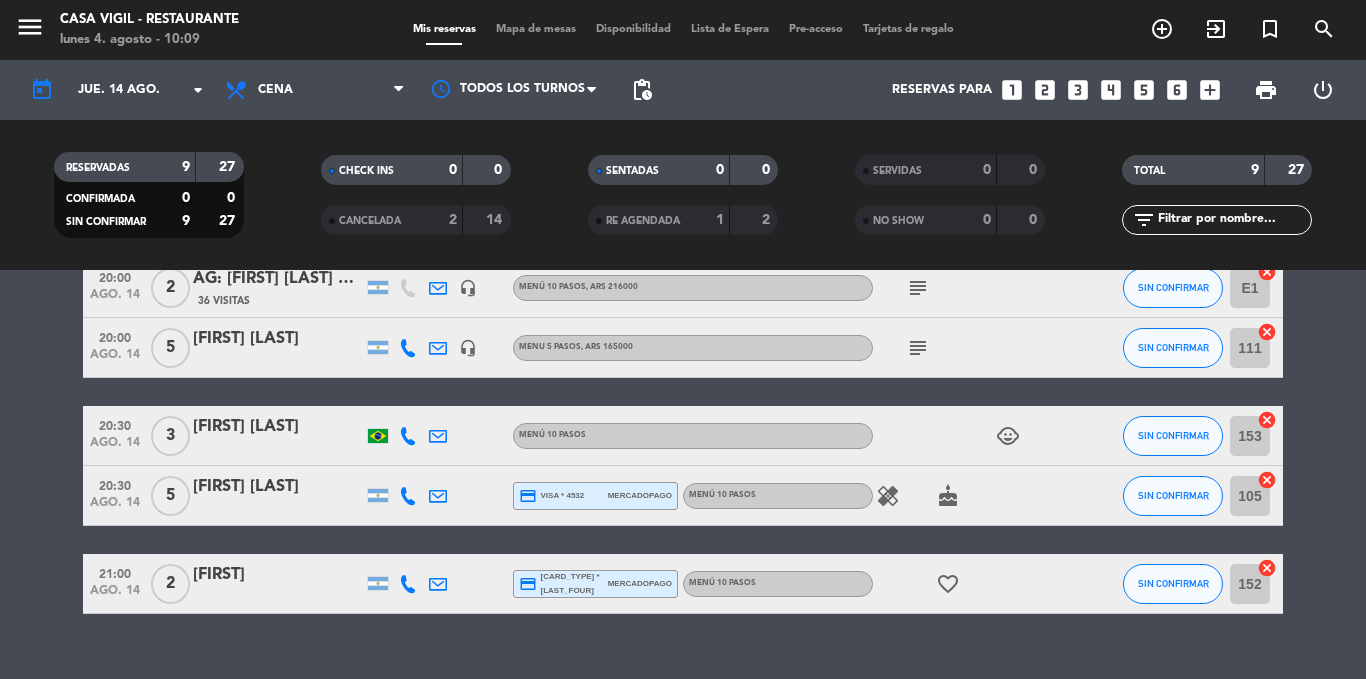 click on "subject" 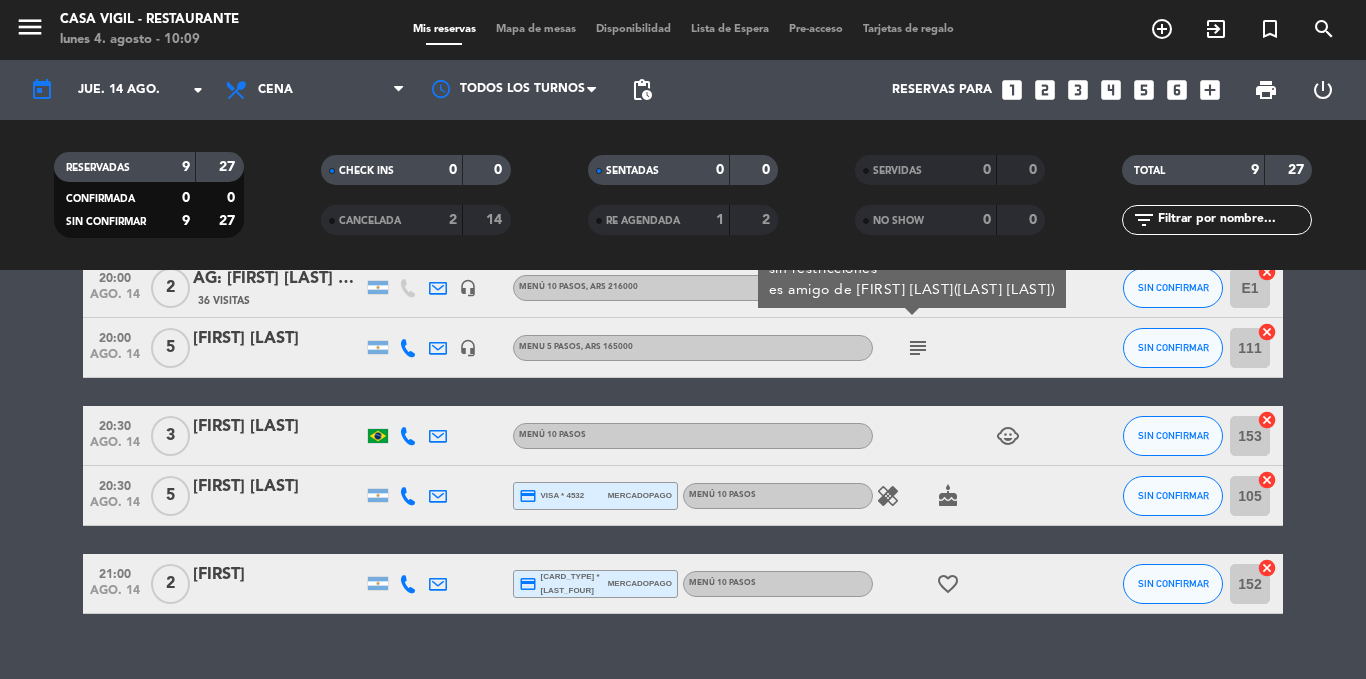 click on "headset_mic" 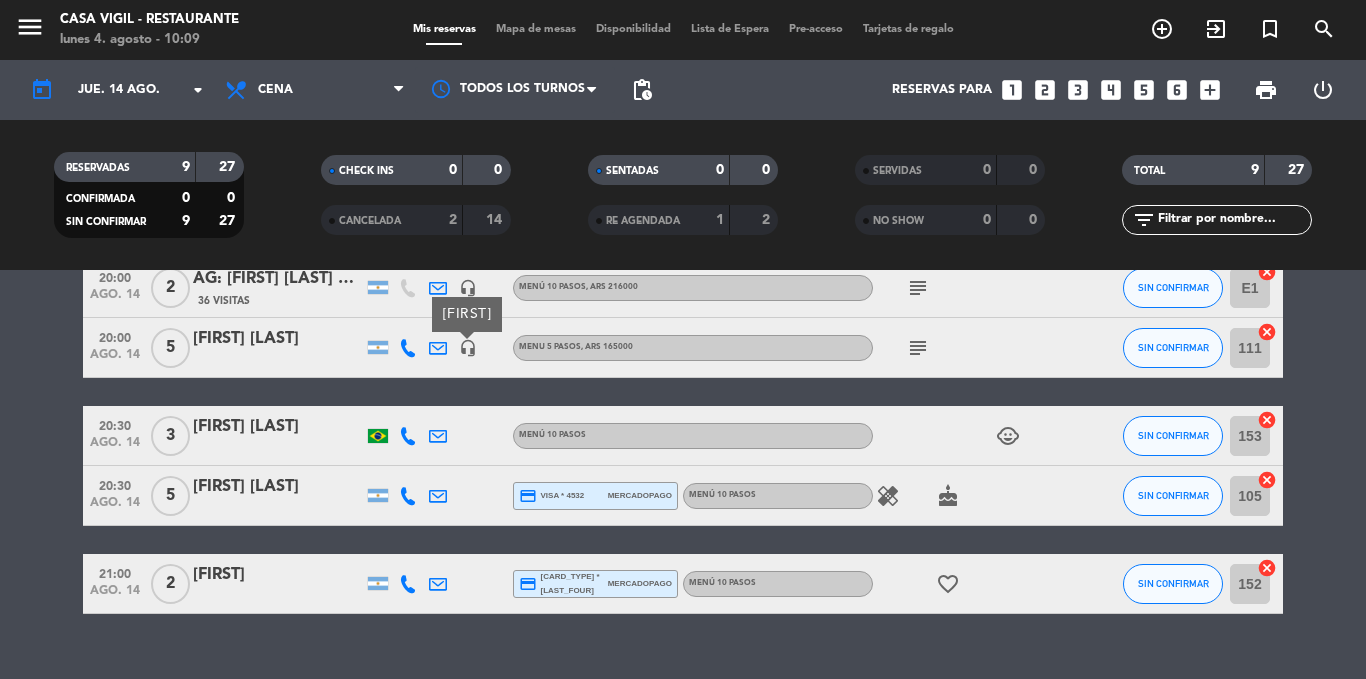 click on "headset_mic" 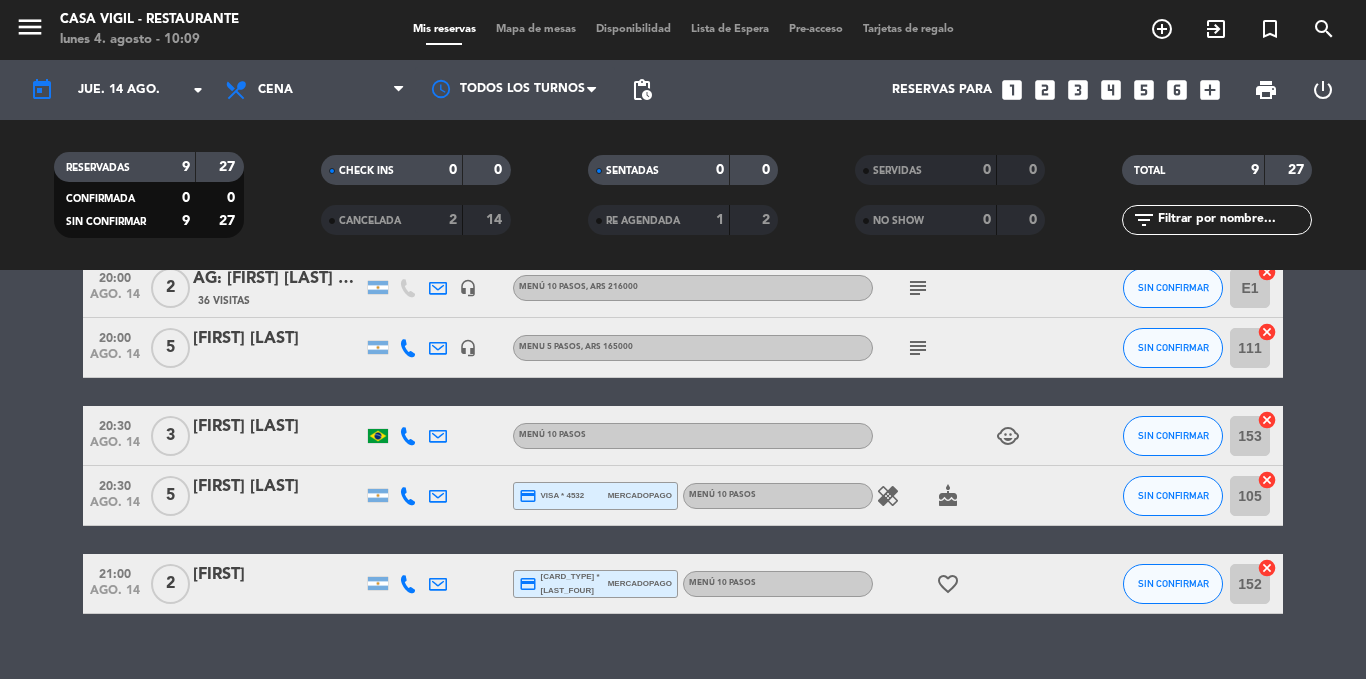click on "subject" 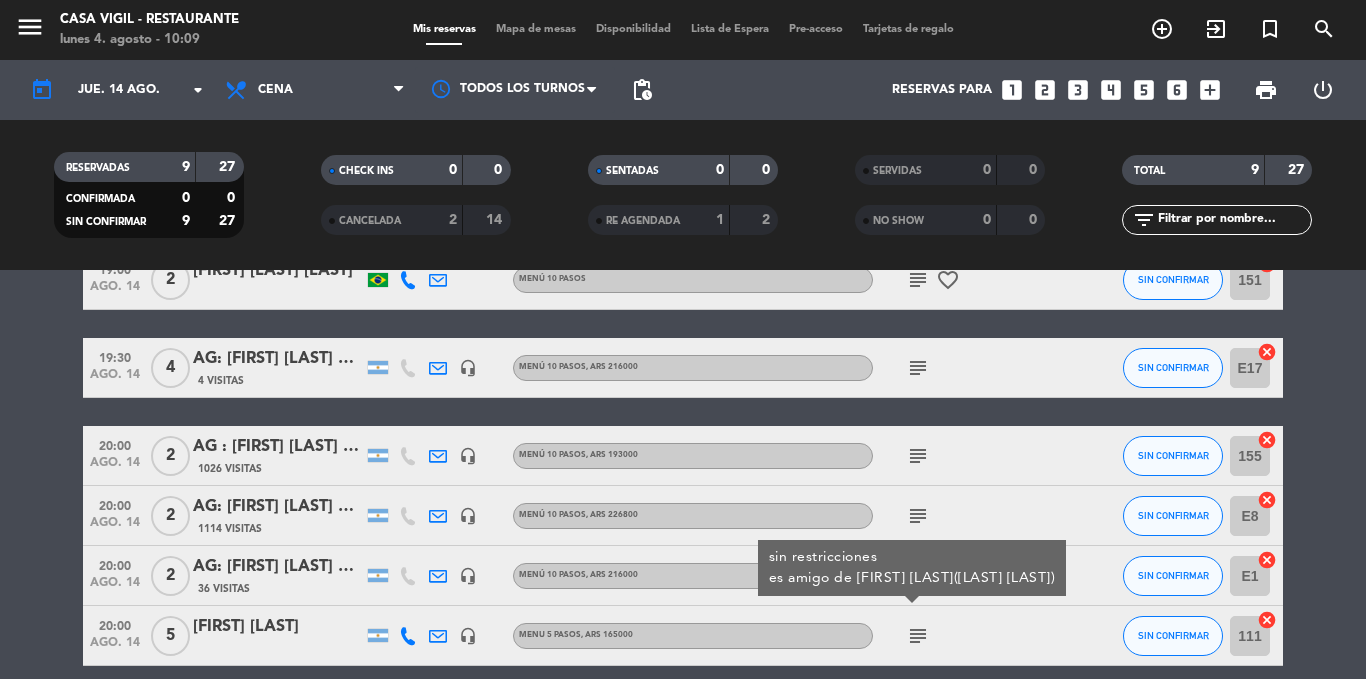scroll, scrollTop: 100, scrollLeft: 0, axis: vertical 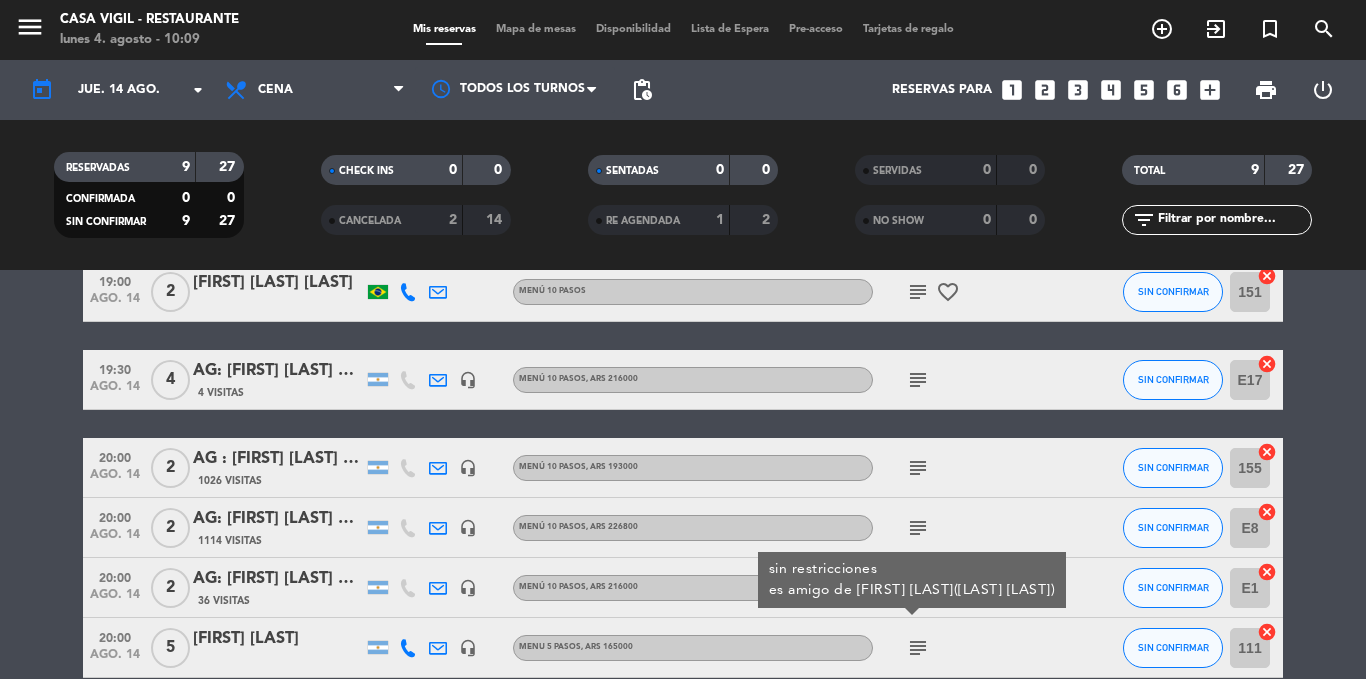 click on "subject" 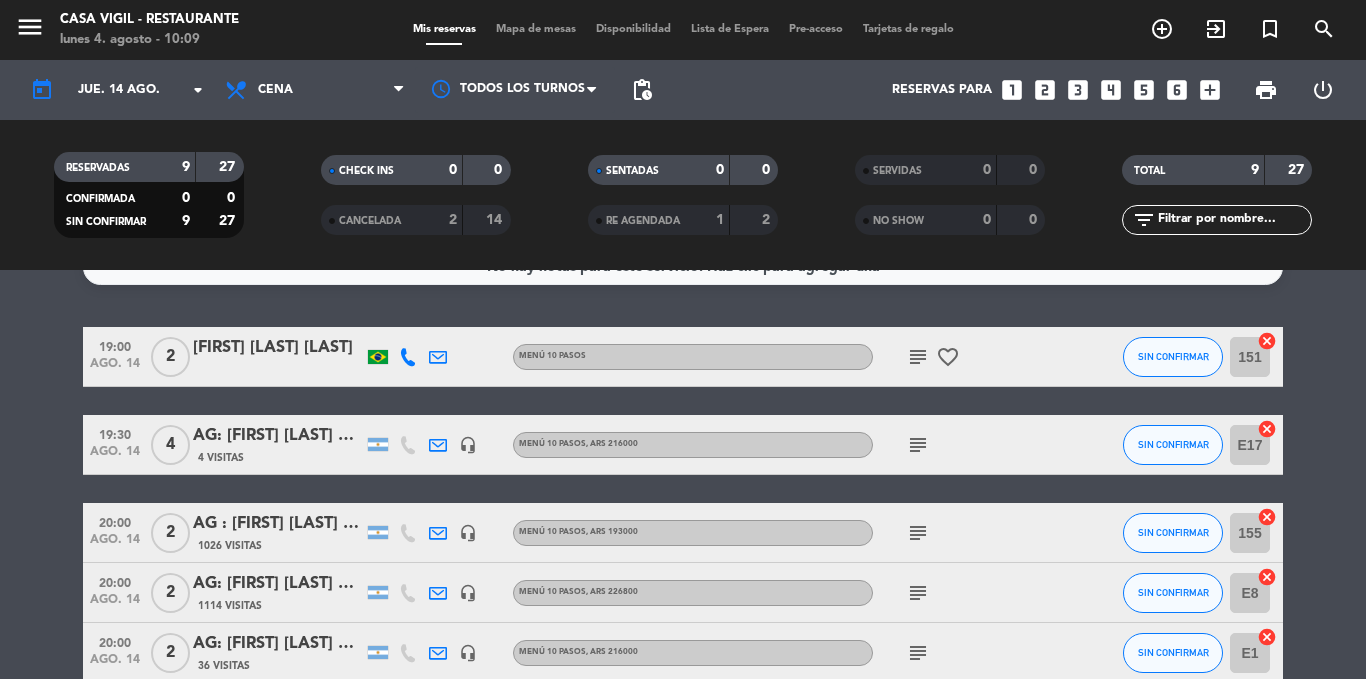 scroll, scrollTop: 0, scrollLeft: 0, axis: both 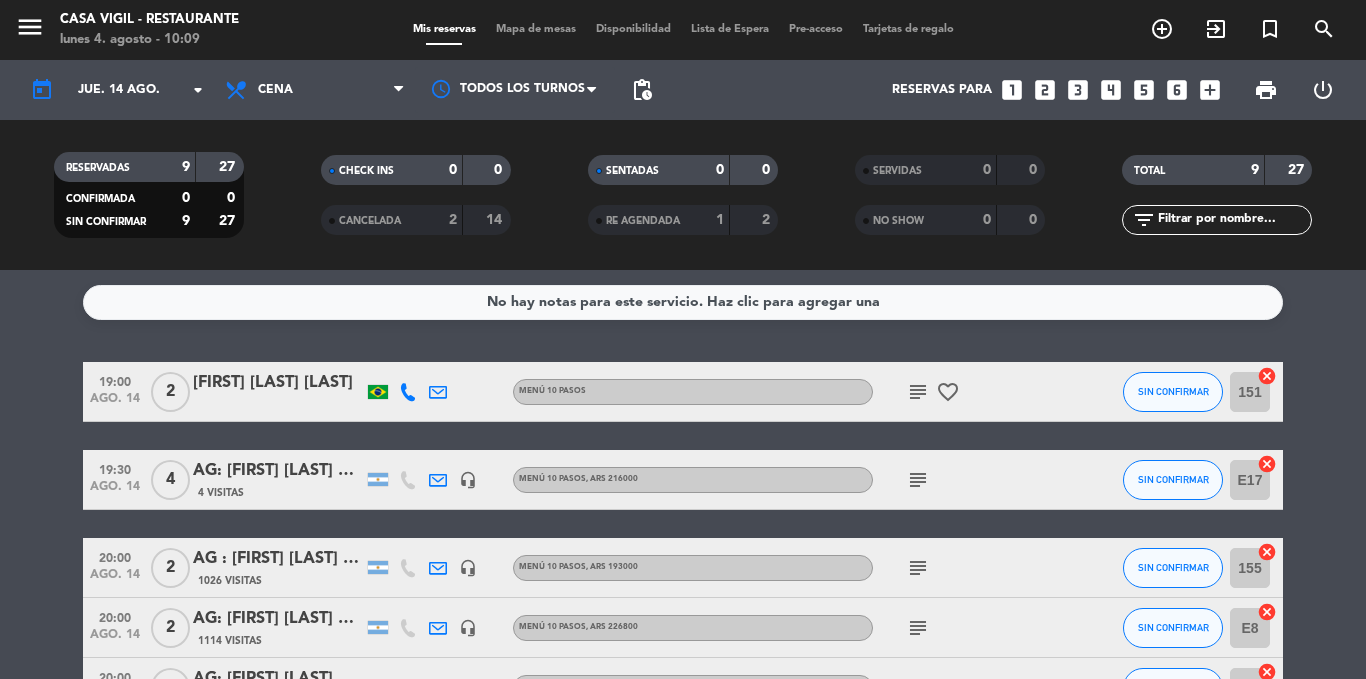 click on "subject" 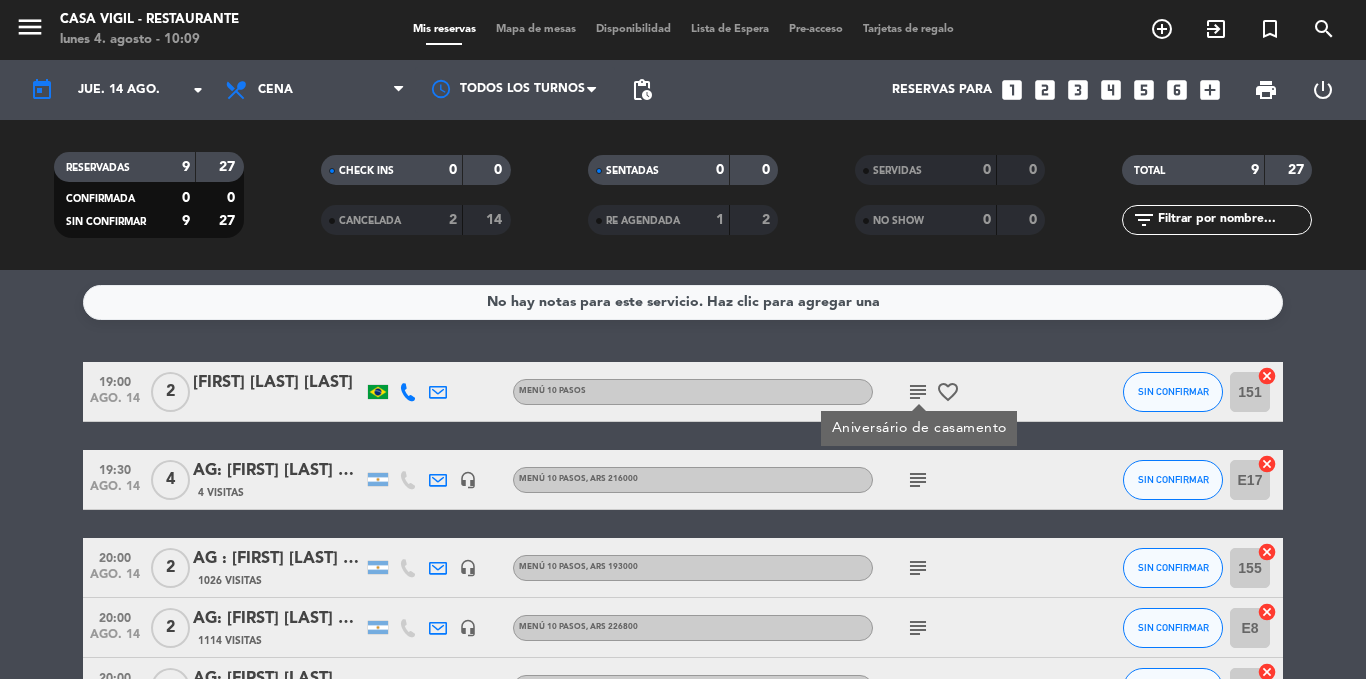 click on "subject" 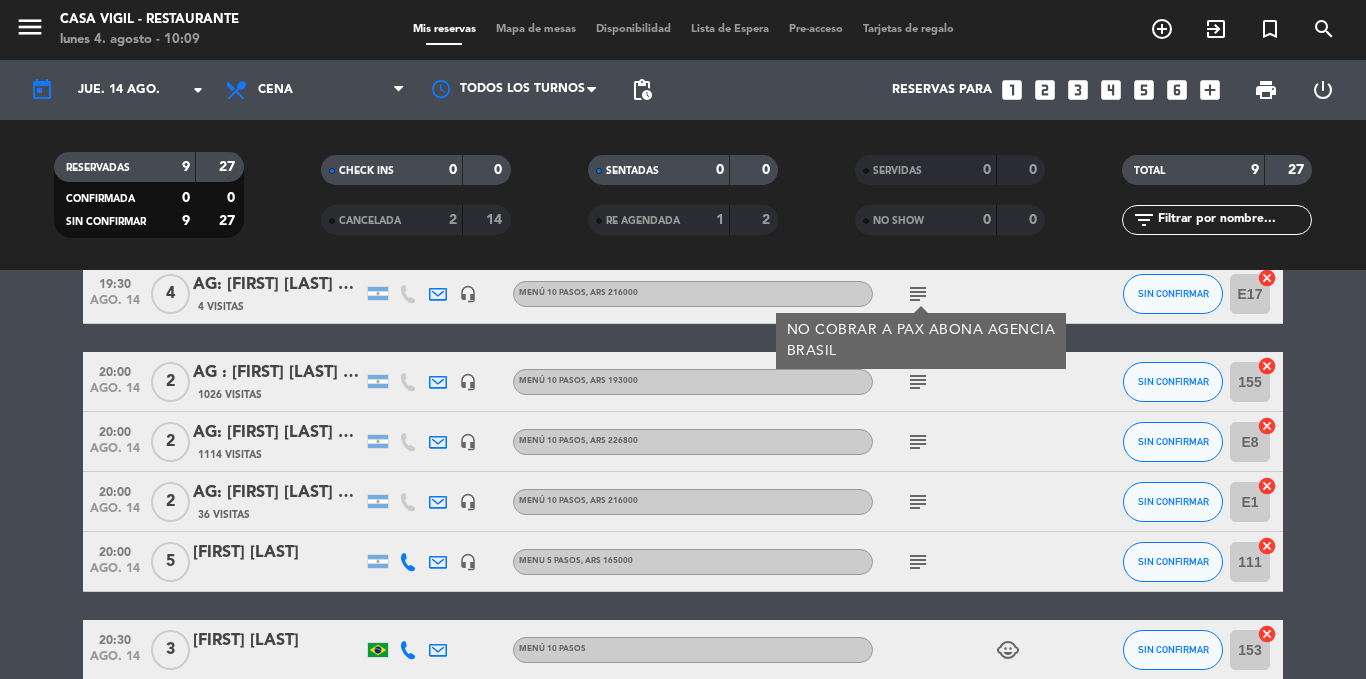 scroll, scrollTop: 200, scrollLeft: 0, axis: vertical 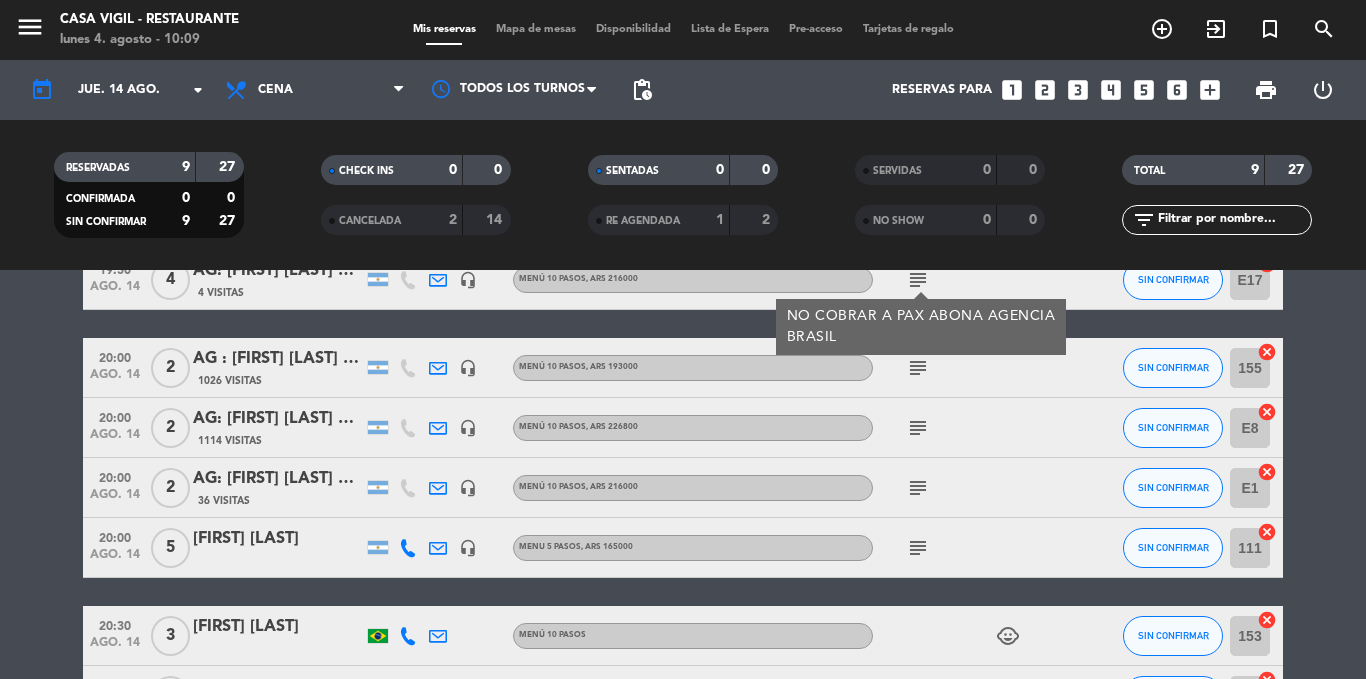 click on "subject" 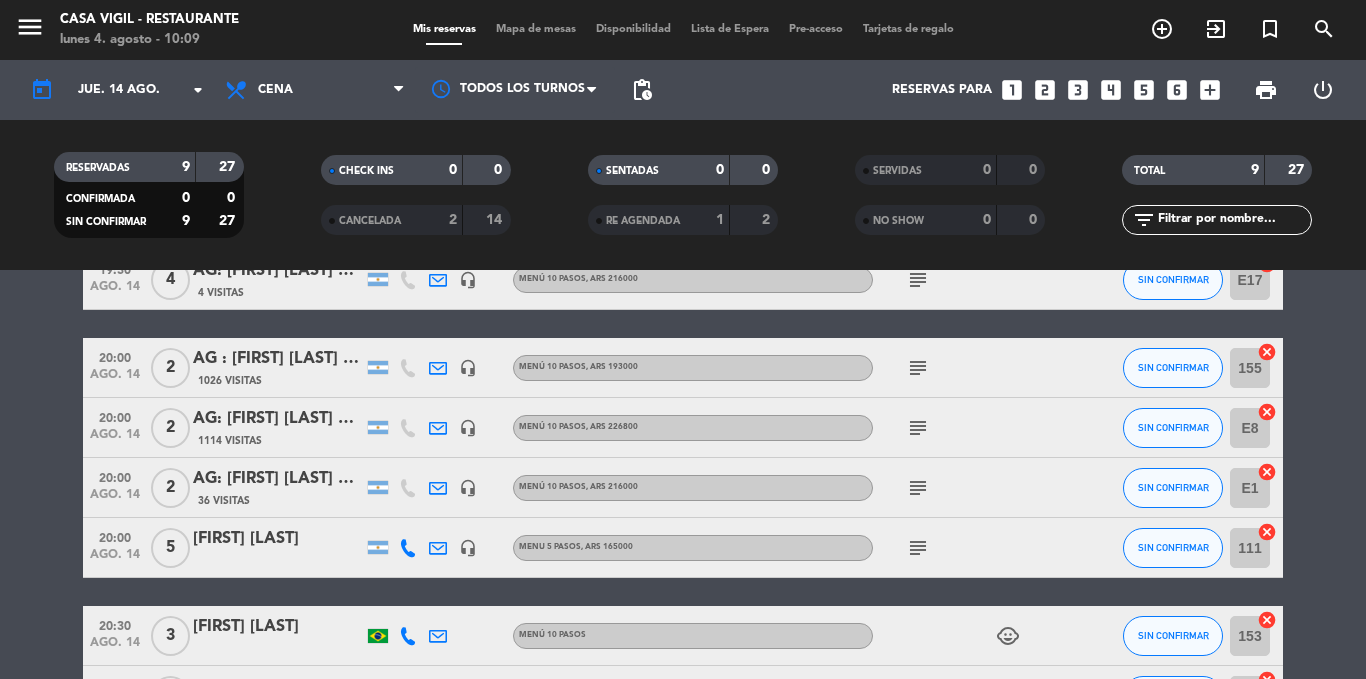 click on "subject" 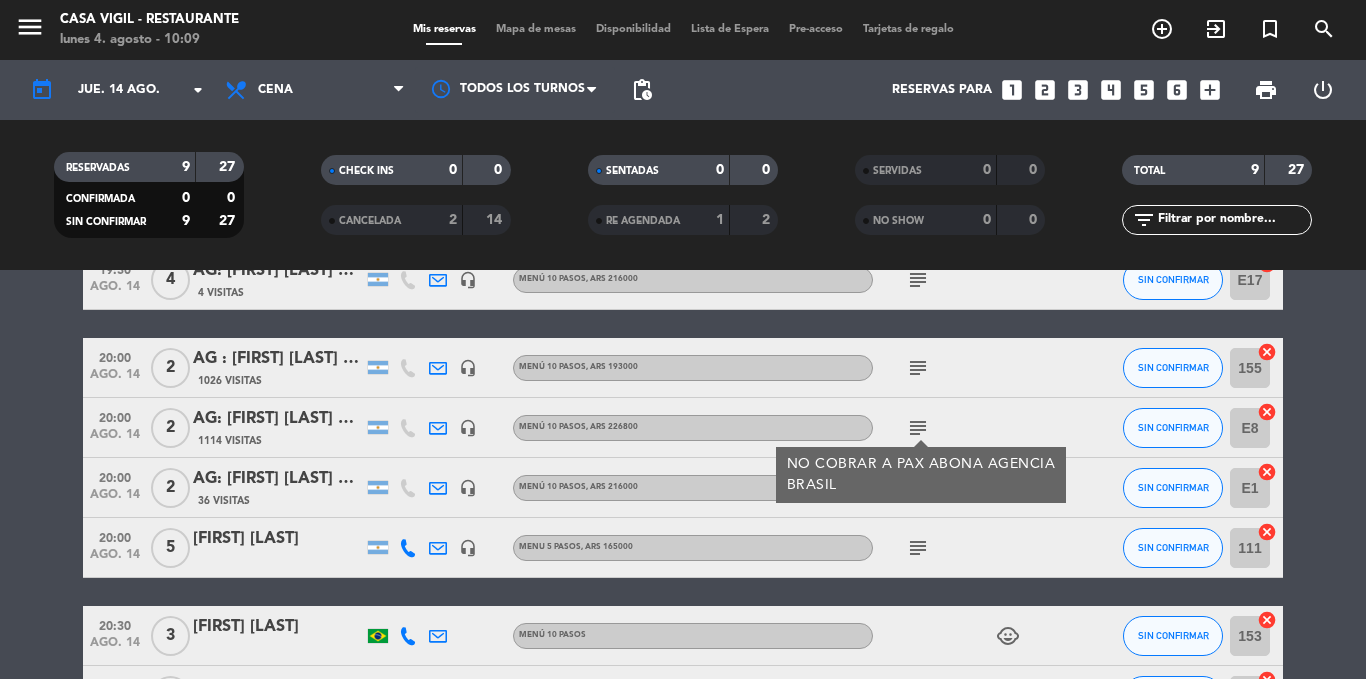 click 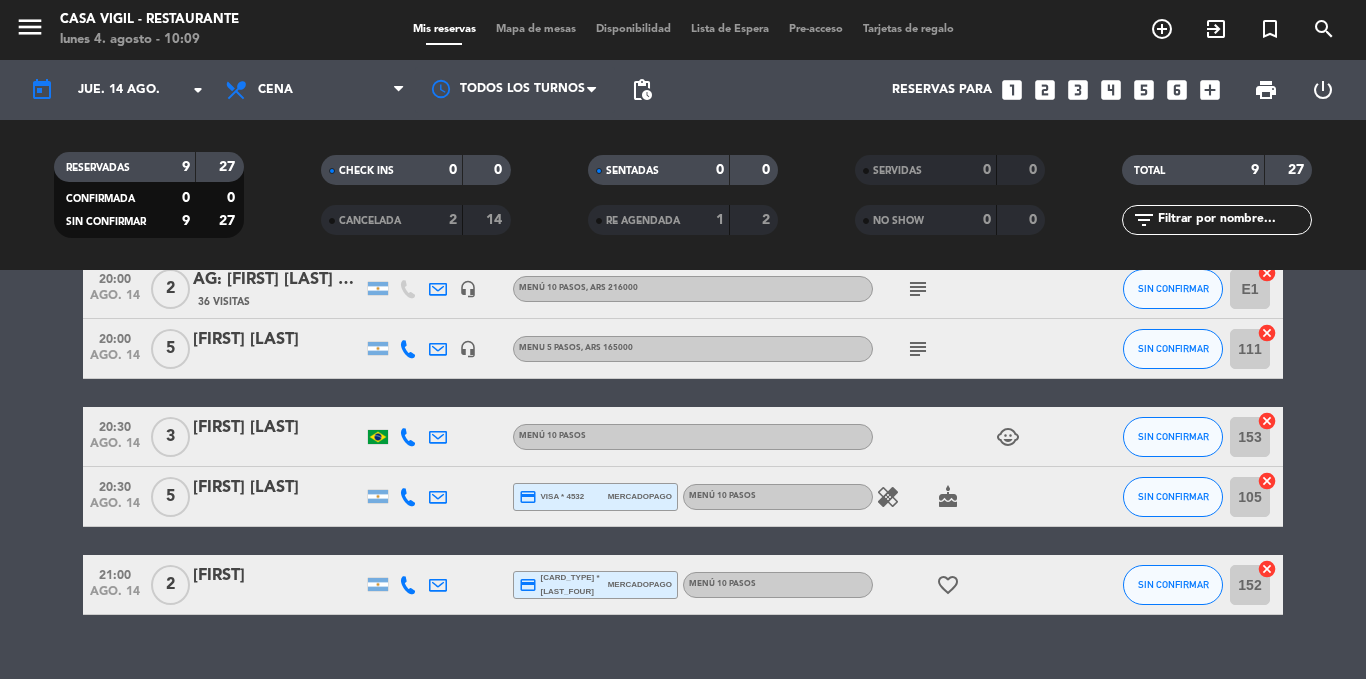scroll, scrollTop: 400, scrollLeft: 0, axis: vertical 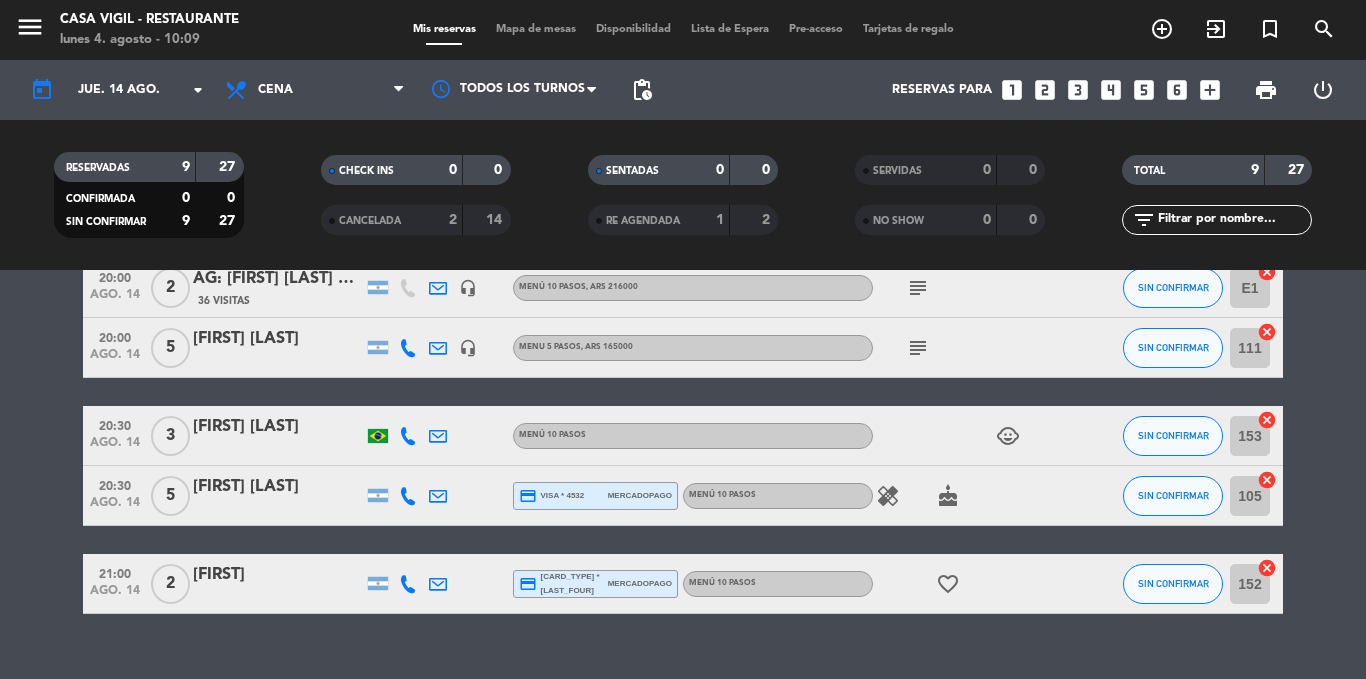 click on "healing" 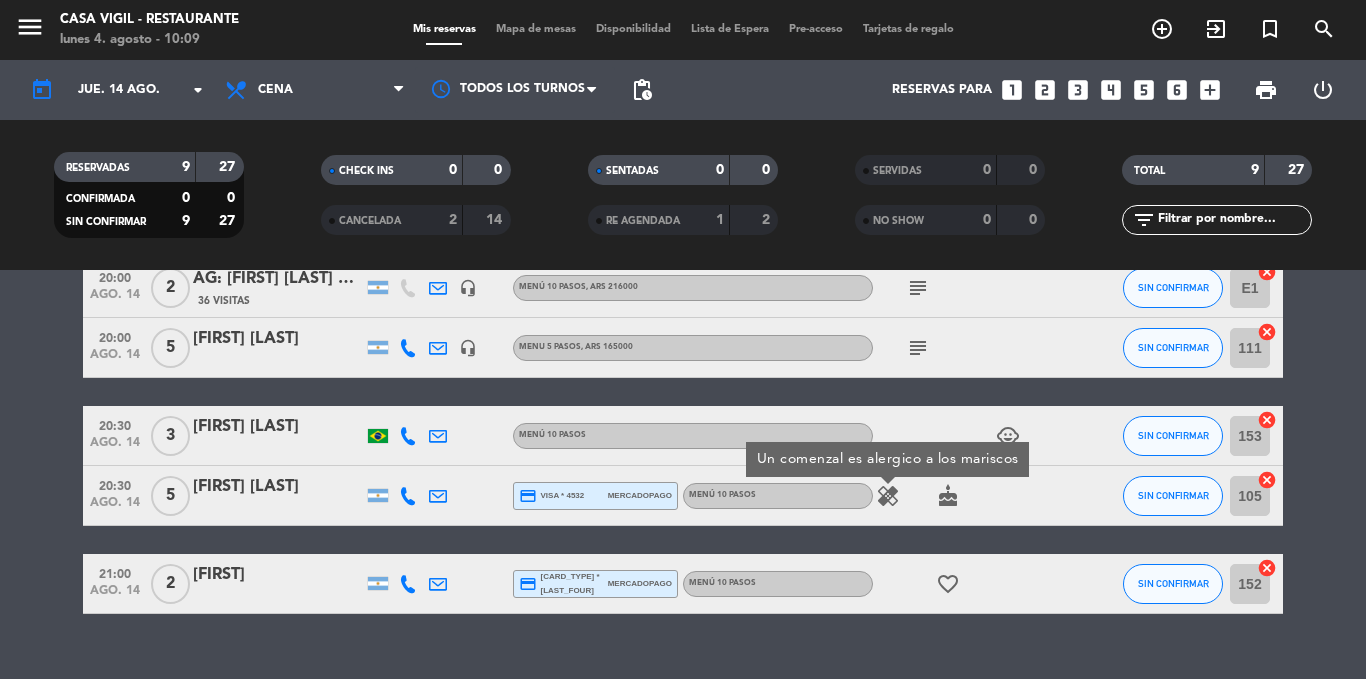 click on "healing" 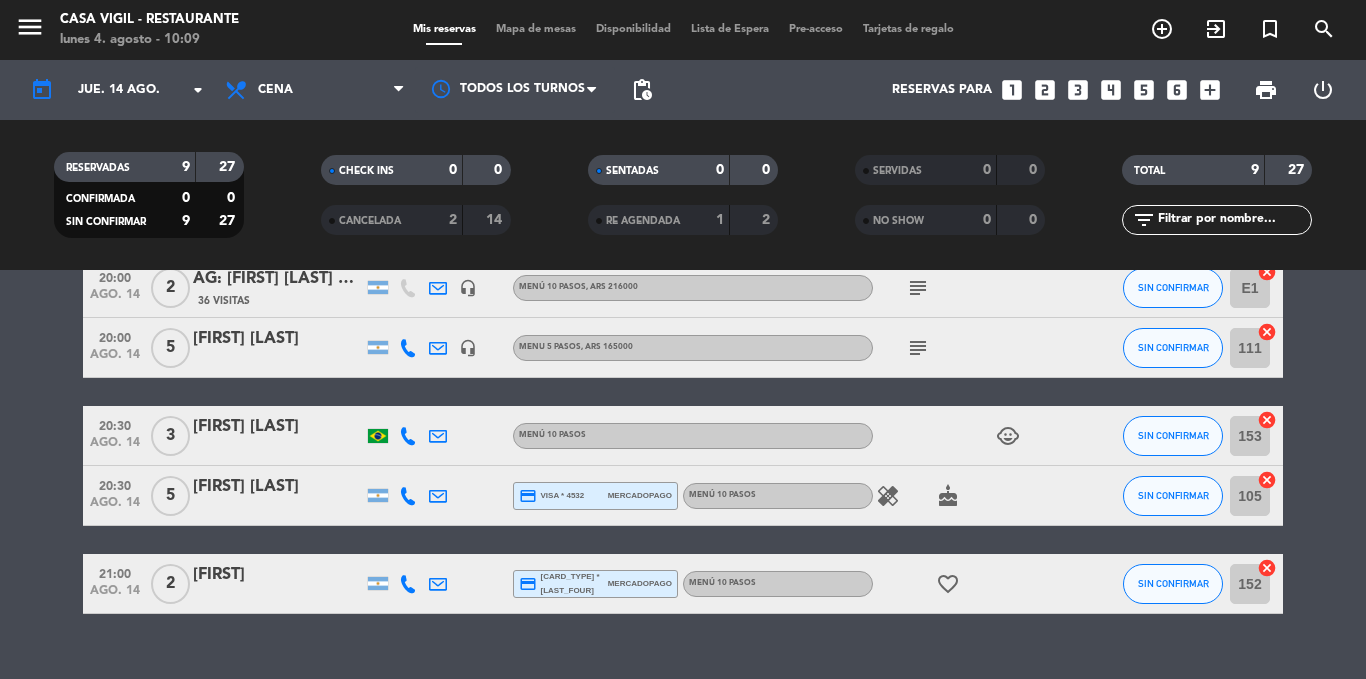 click on "child_care" 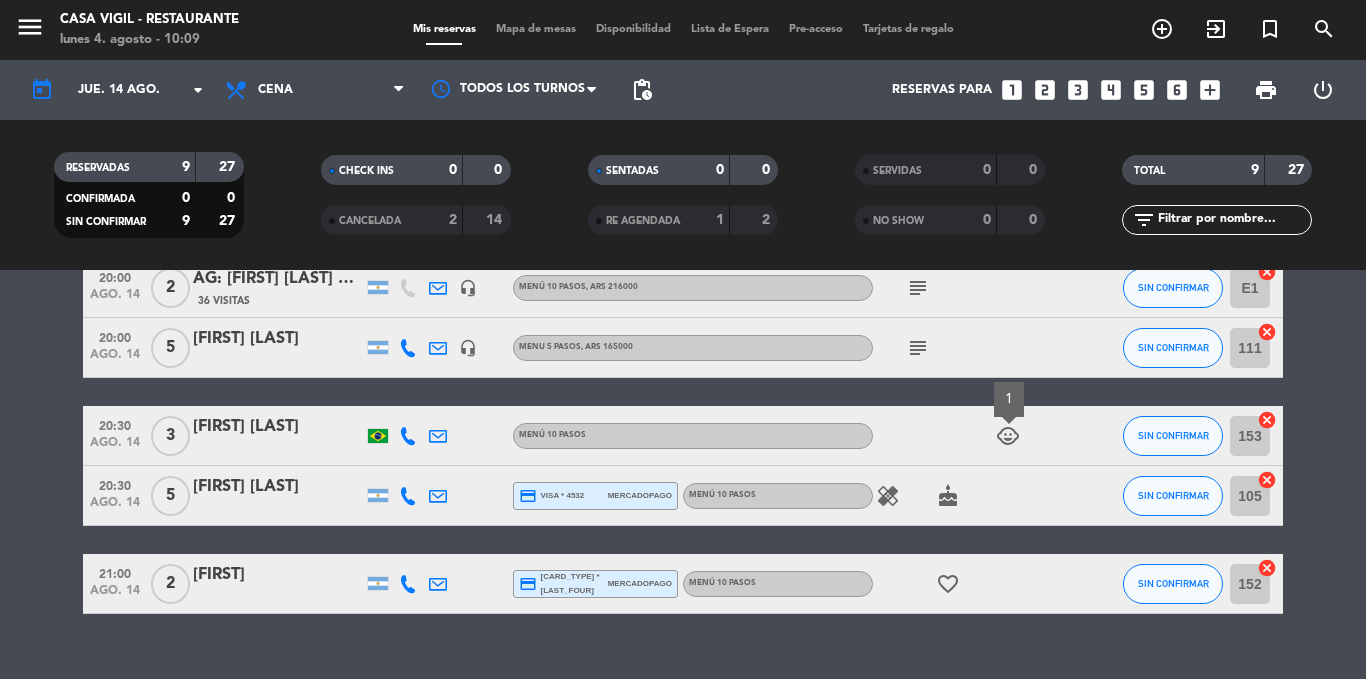 click on "child_care" 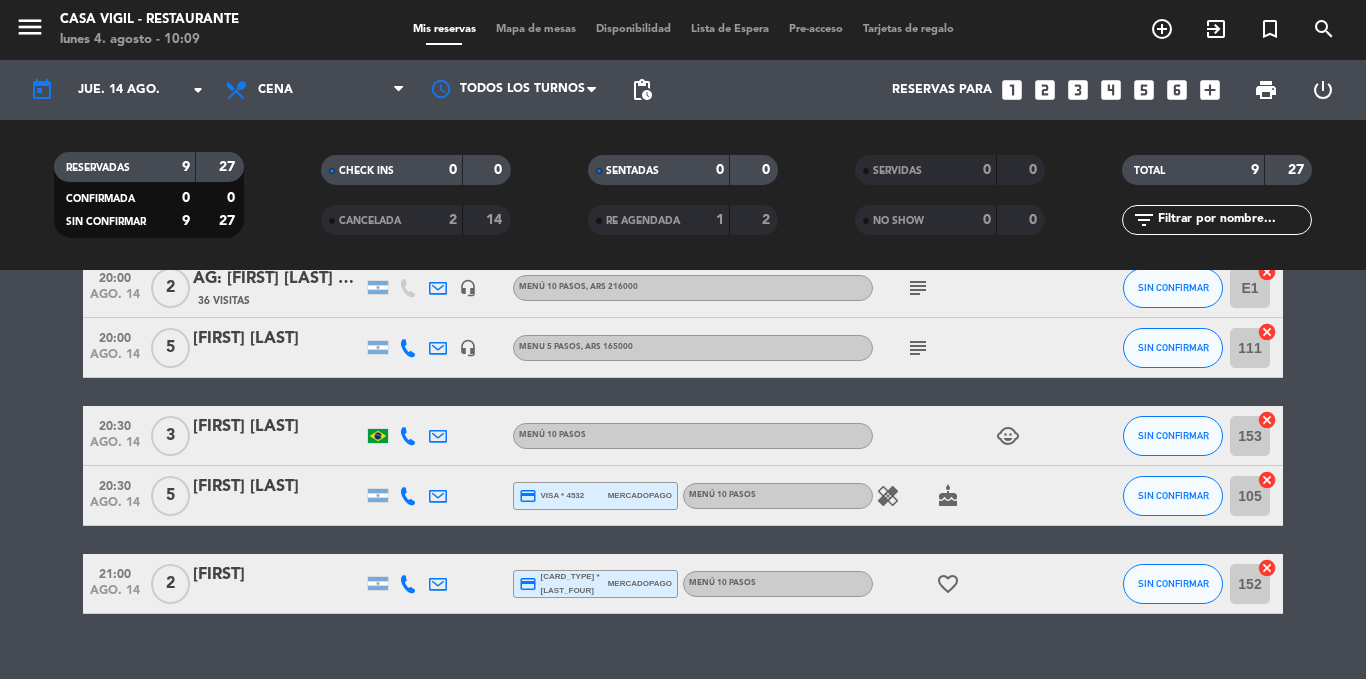 click on "20:30" 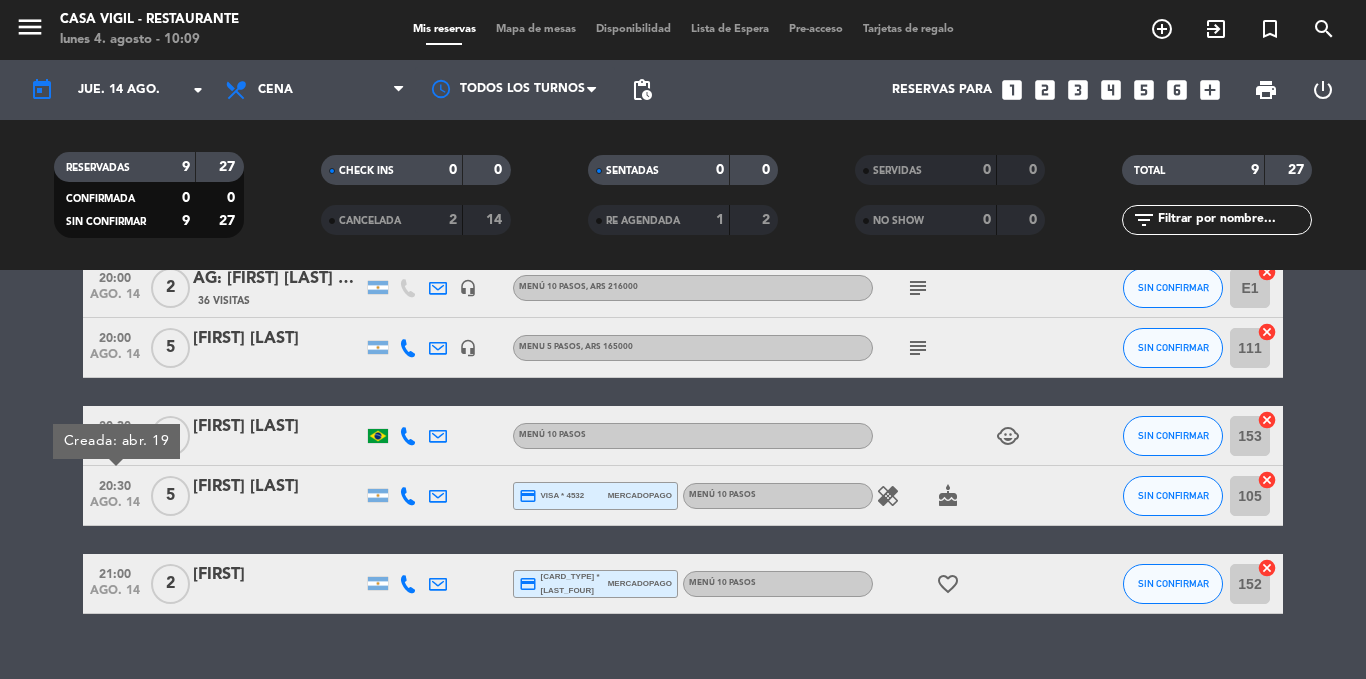 click on "ago. 14" 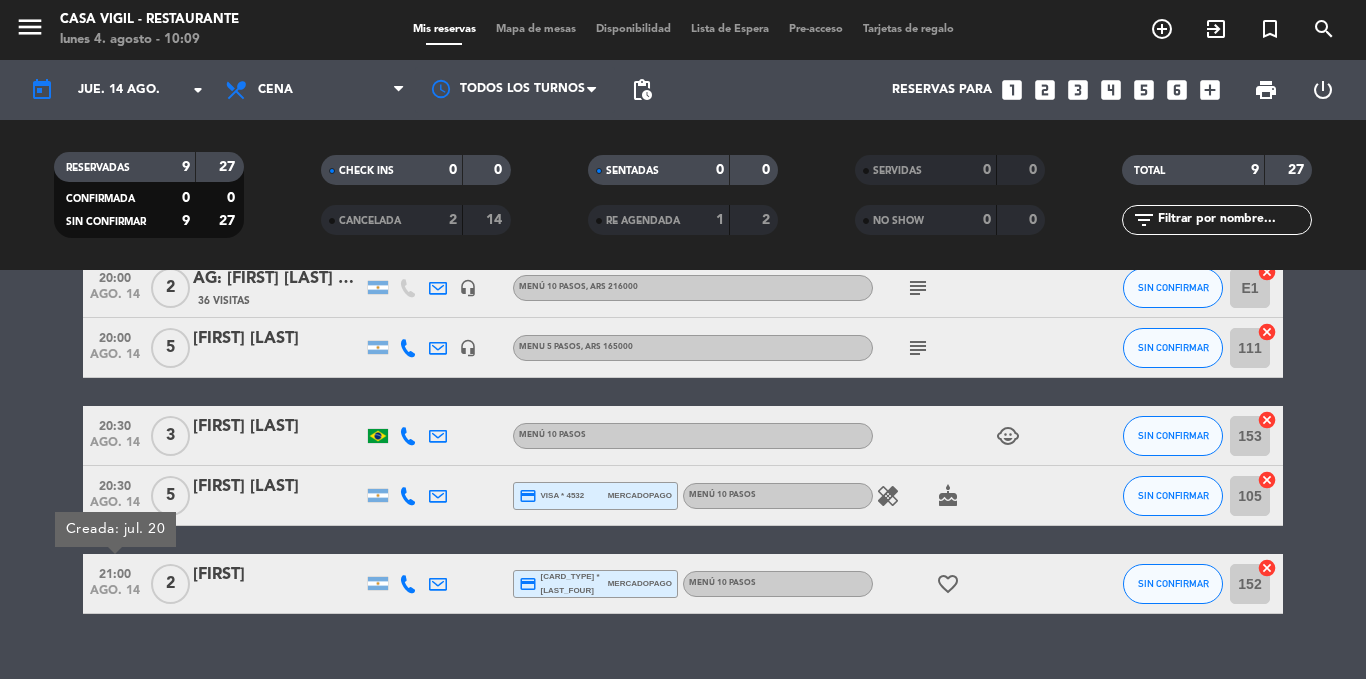 click on "ago. 14" 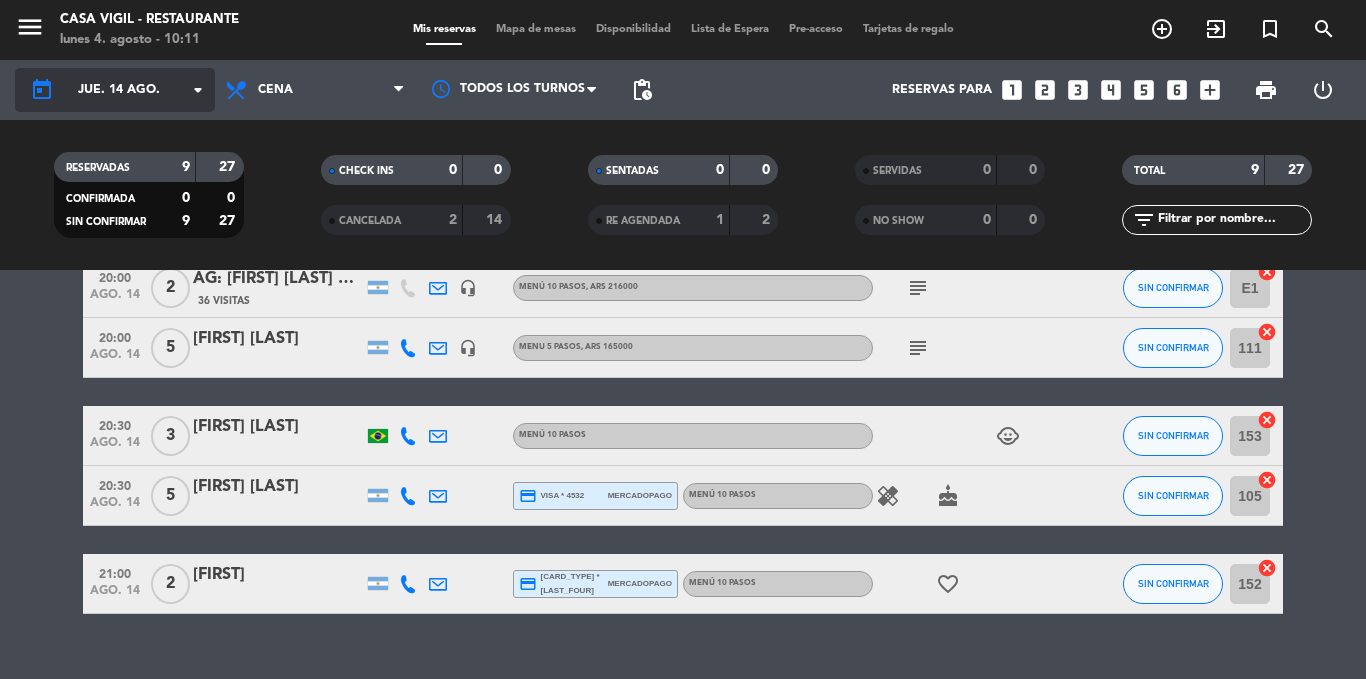 click on "jue. 14 ago." 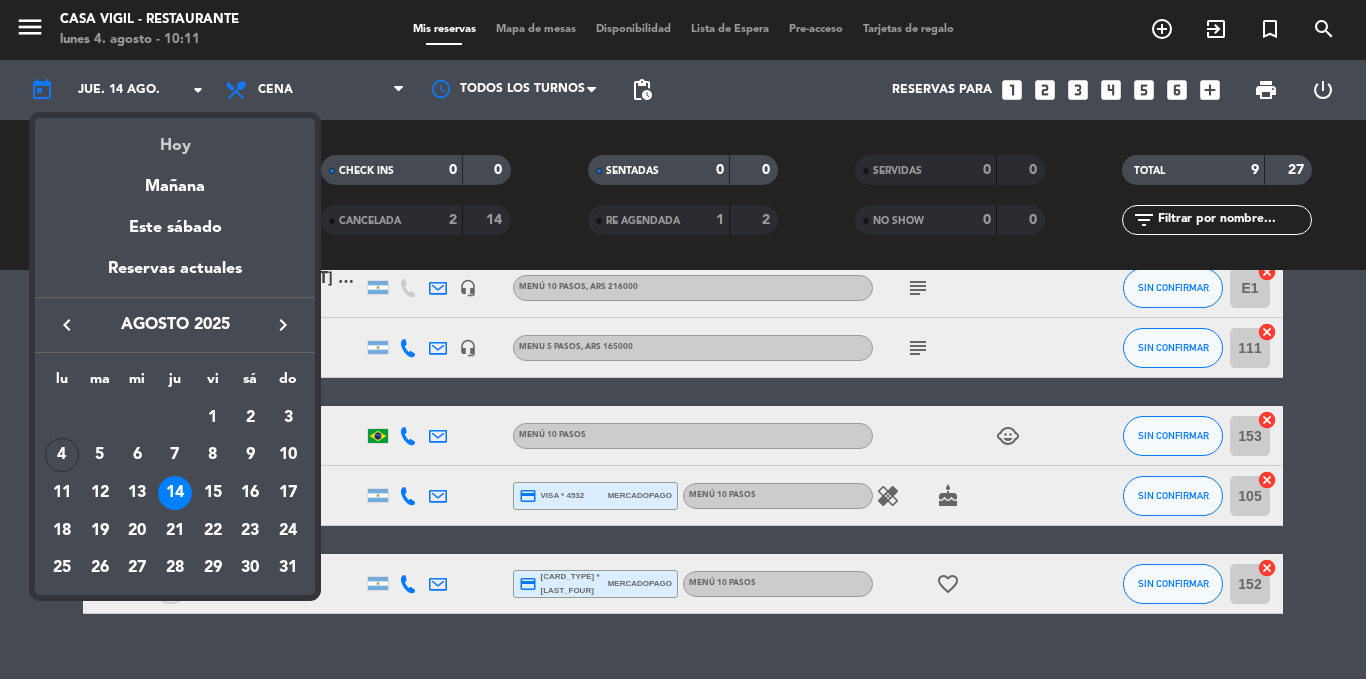 click on "Hoy" at bounding box center (175, 138) 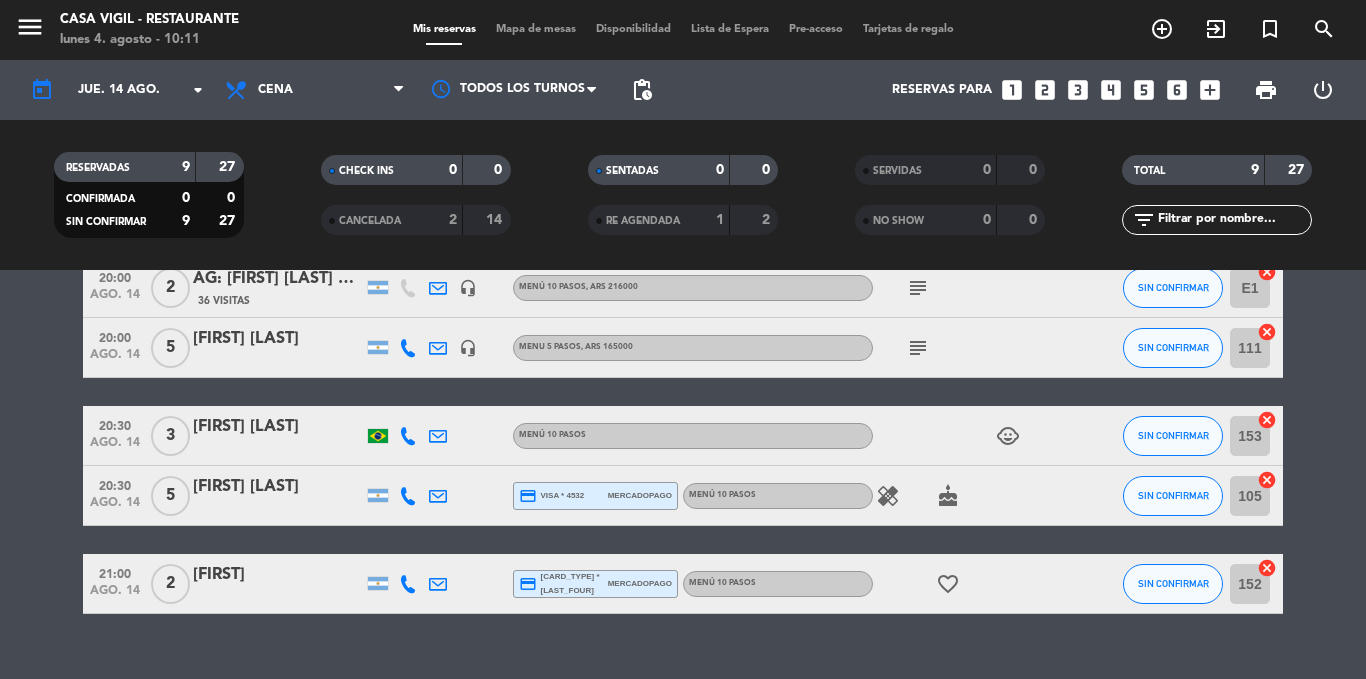 type on "lun. 4 ago." 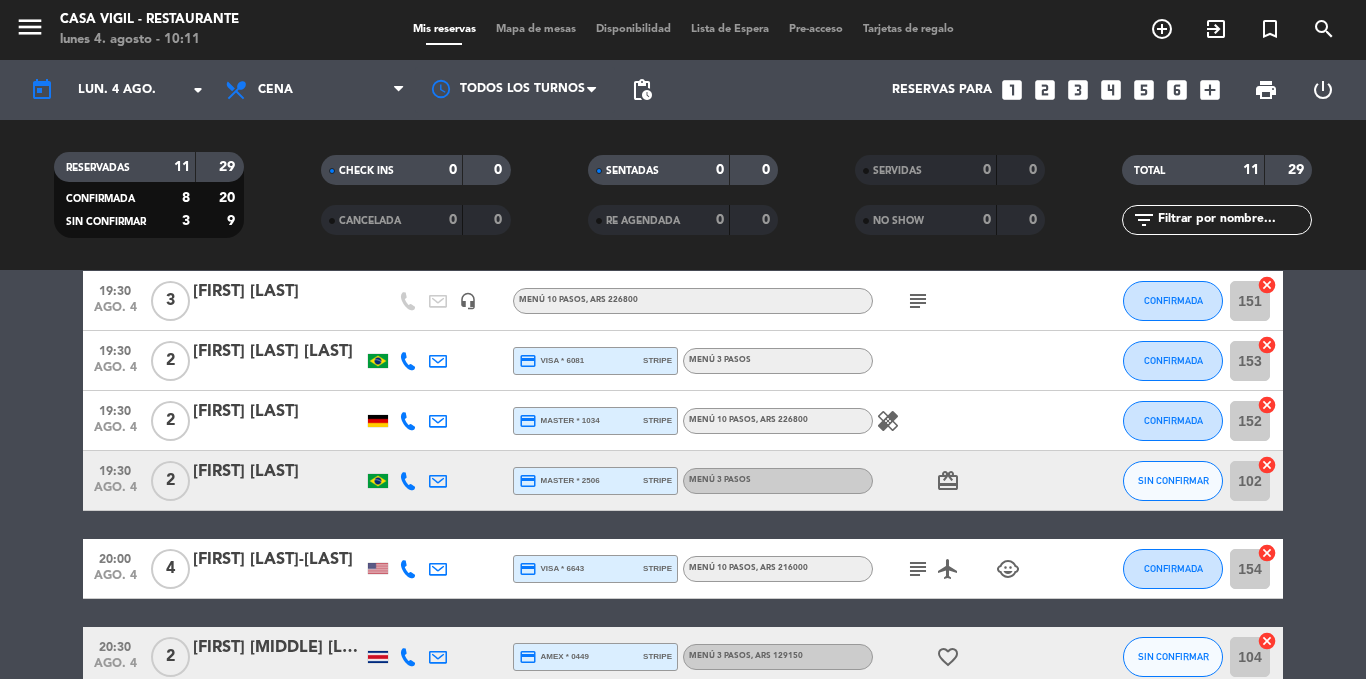 scroll, scrollTop: 200, scrollLeft: 0, axis: vertical 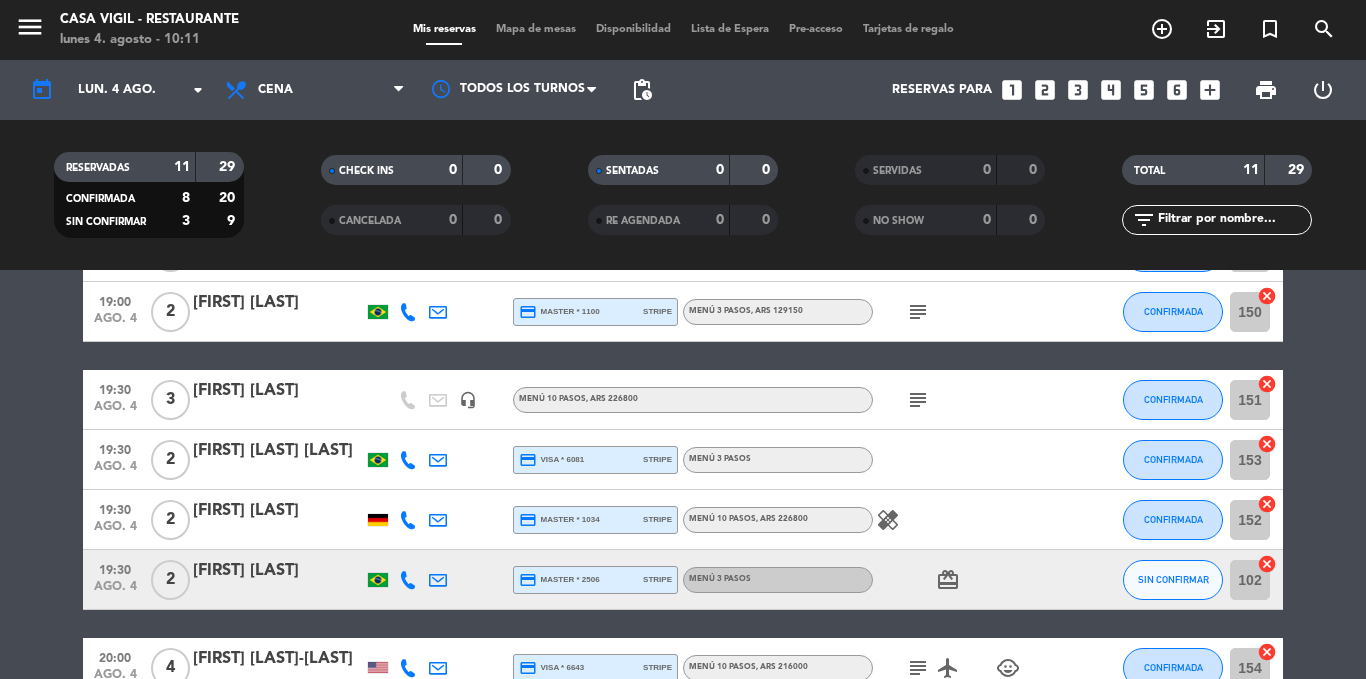 click on "[FIRST] [LAST]" 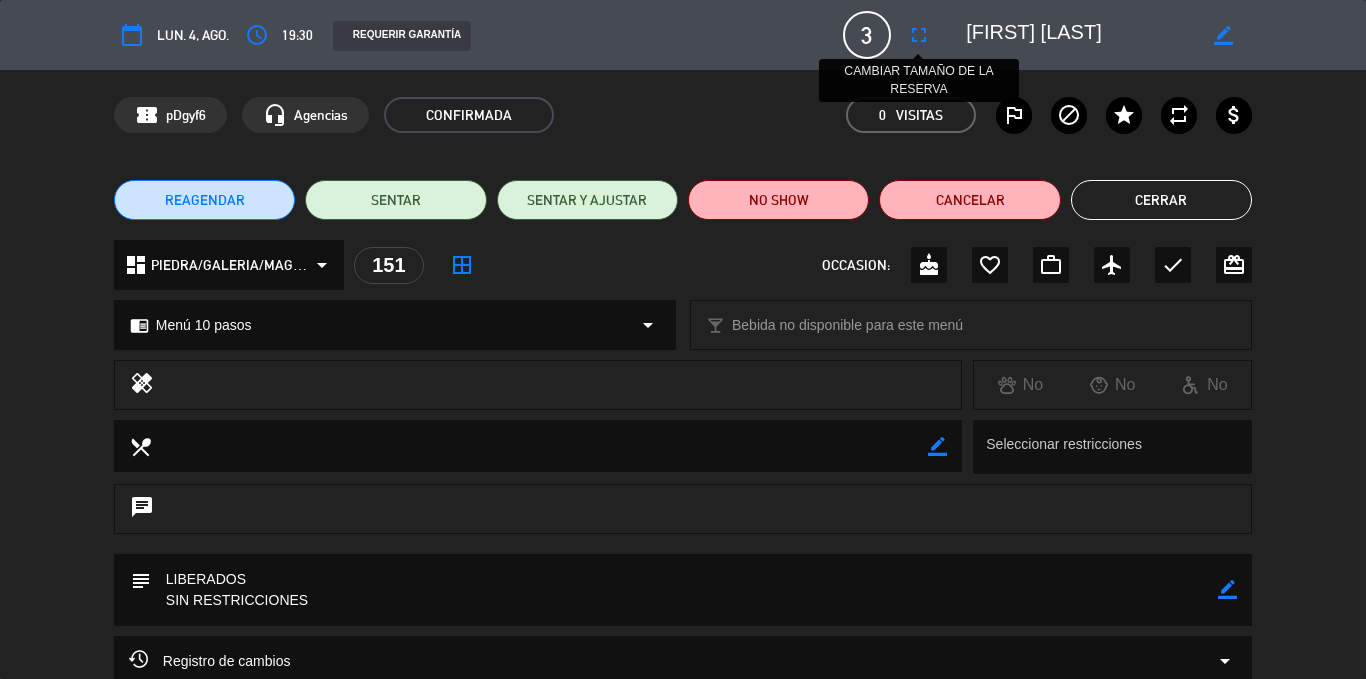 click on "fullscreen" at bounding box center (919, 35) 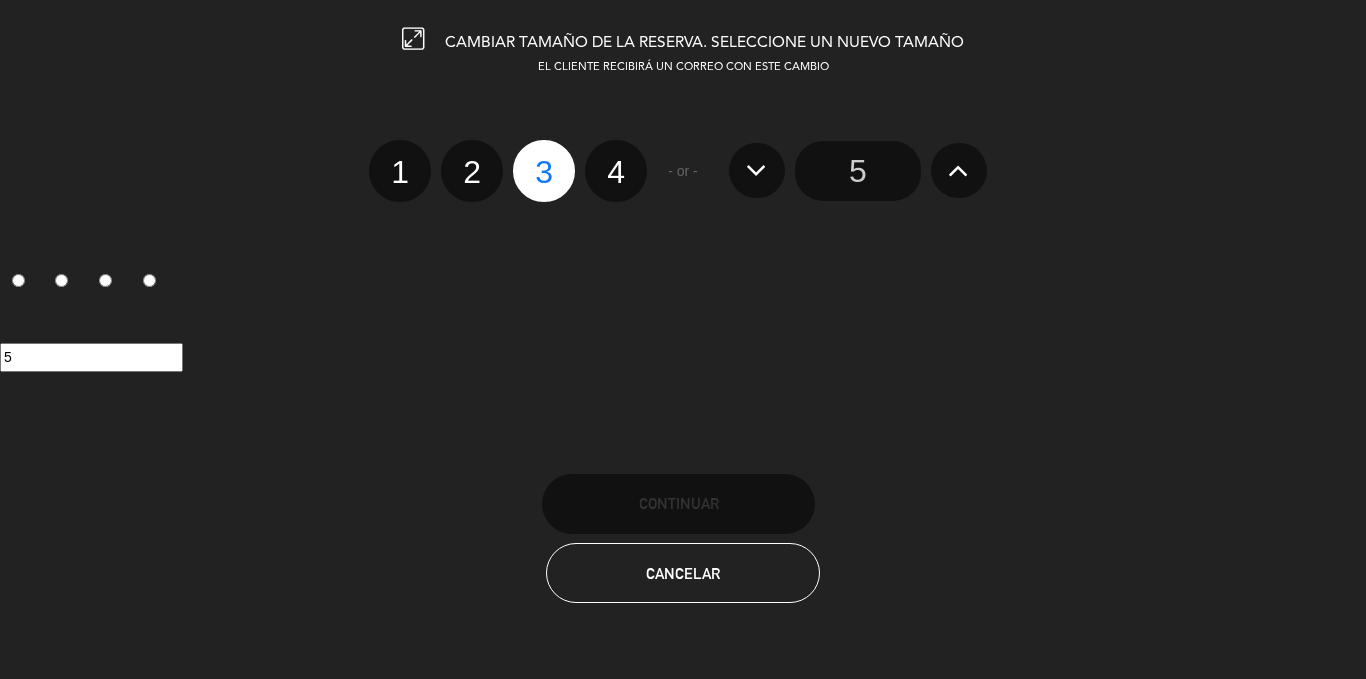 click on "1" 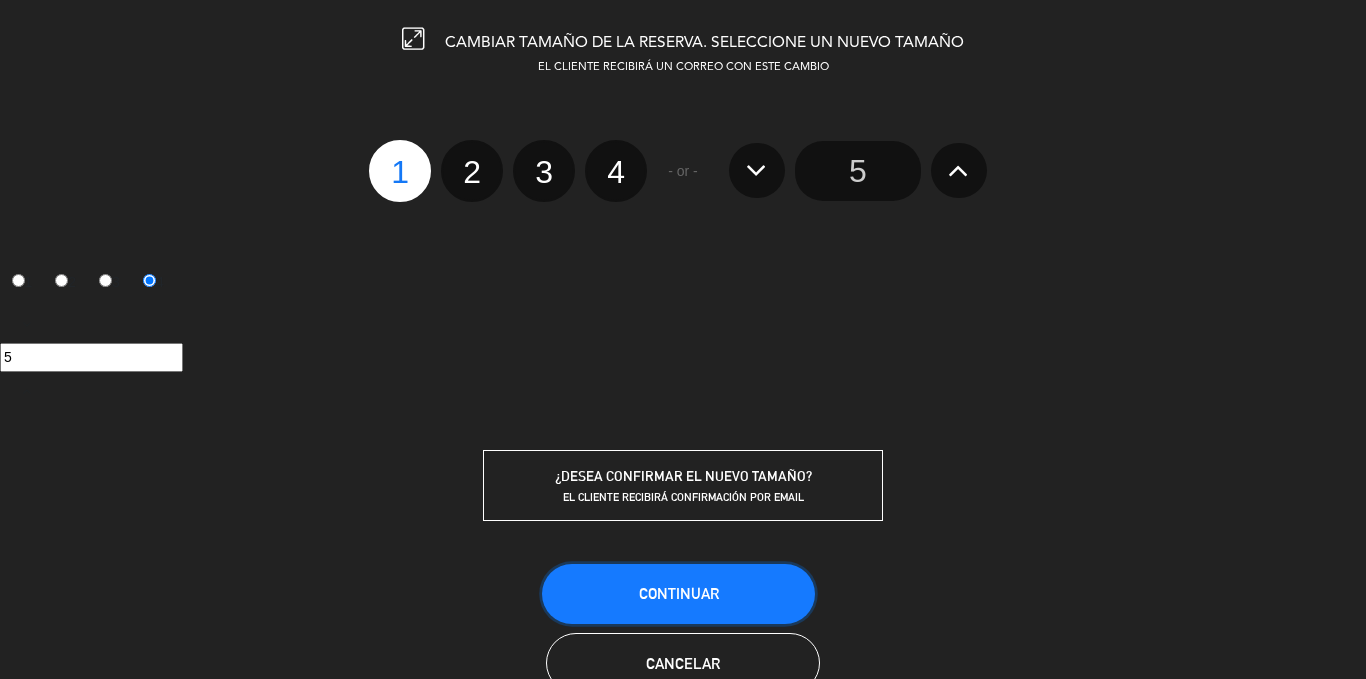 click on "Continuar" at bounding box center [679, 593] 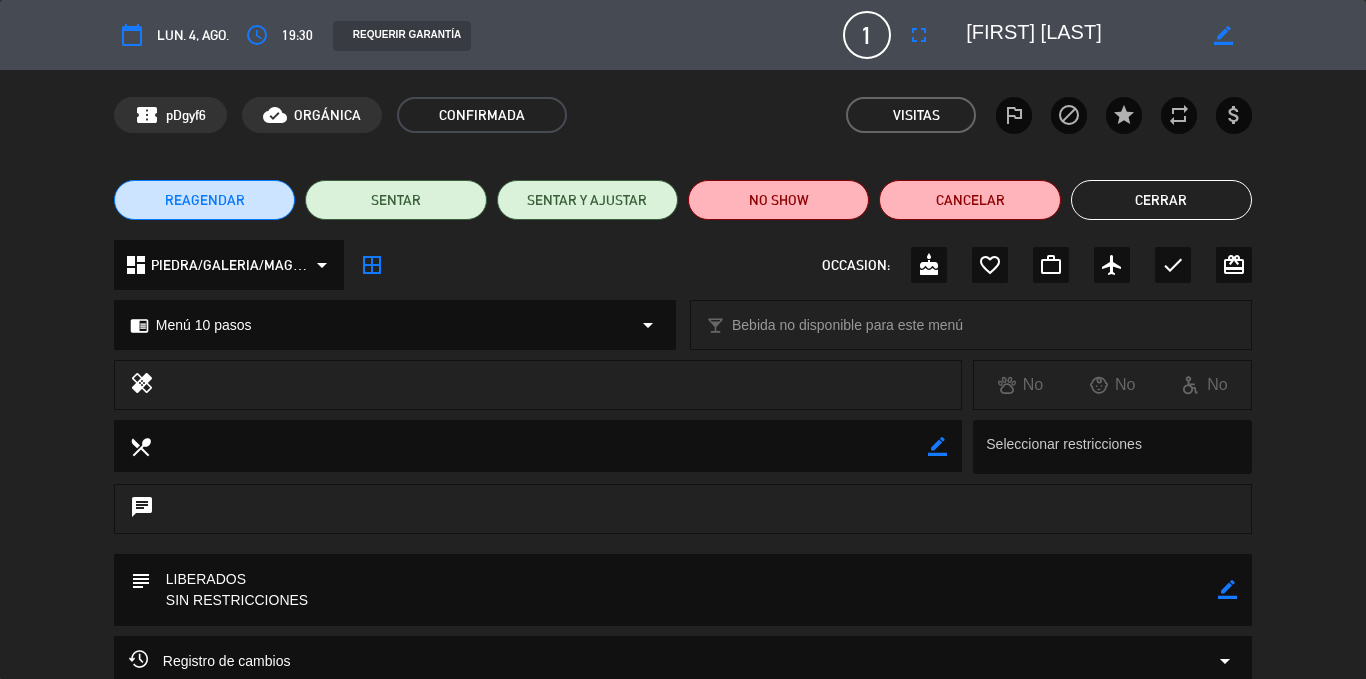 click on "Cerrar" 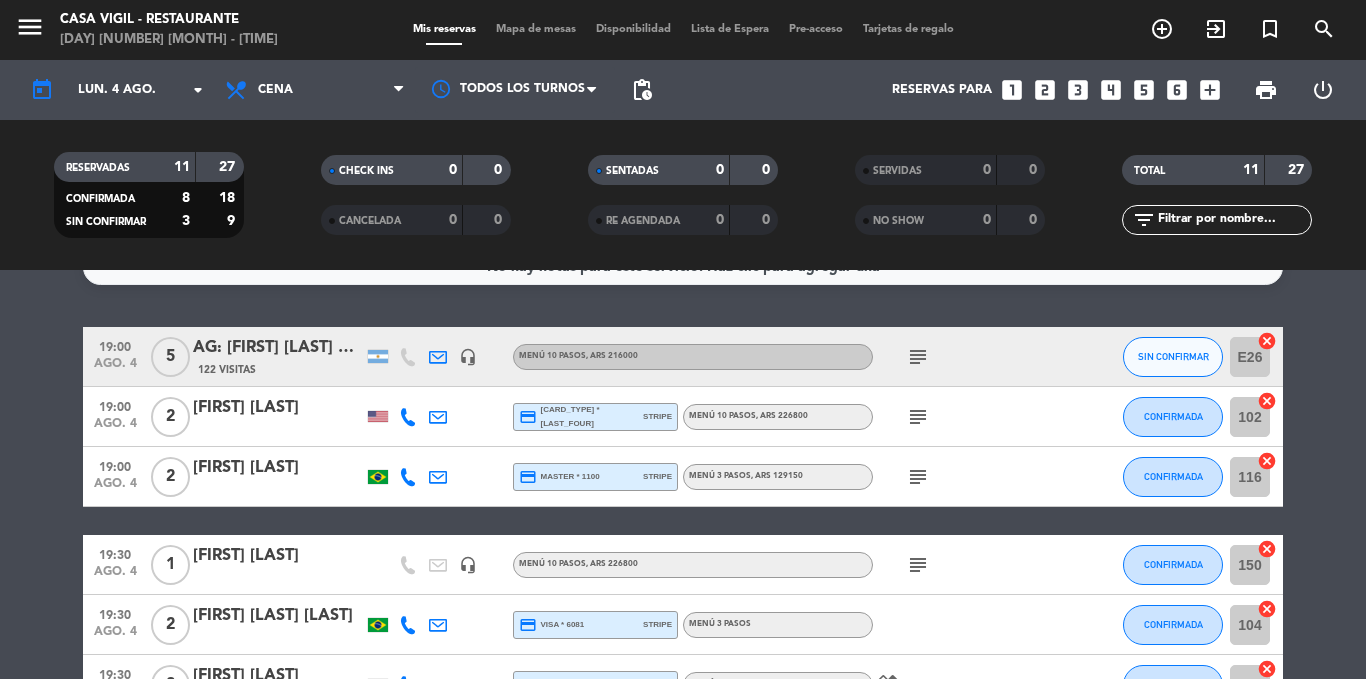 scroll, scrollTop: 0, scrollLeft: 0, axis: both 